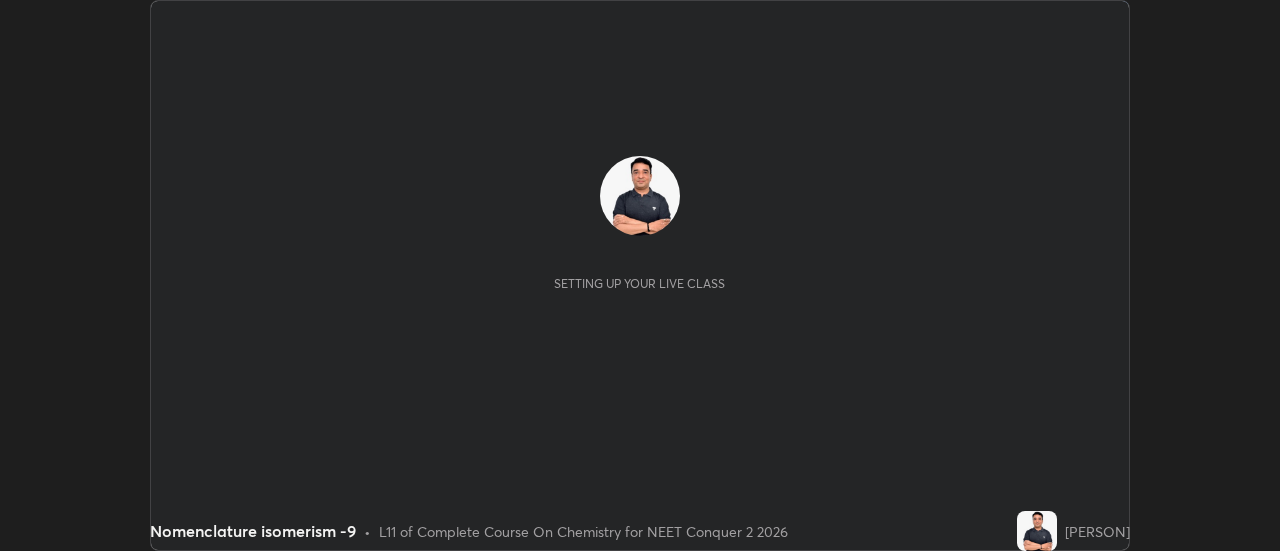 scroll, scrollTop: 0, scrollLeft: 0, axis: both 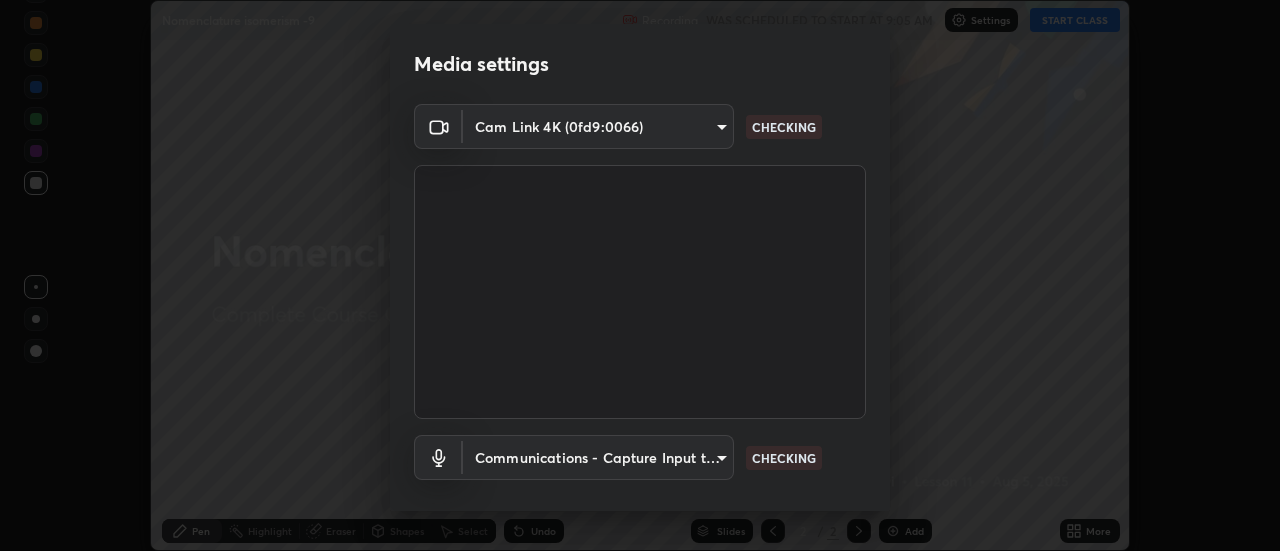 type on "b32c73f9f7383dfd5894755b812e900e91b535440668f828b547b286affdb2a7" 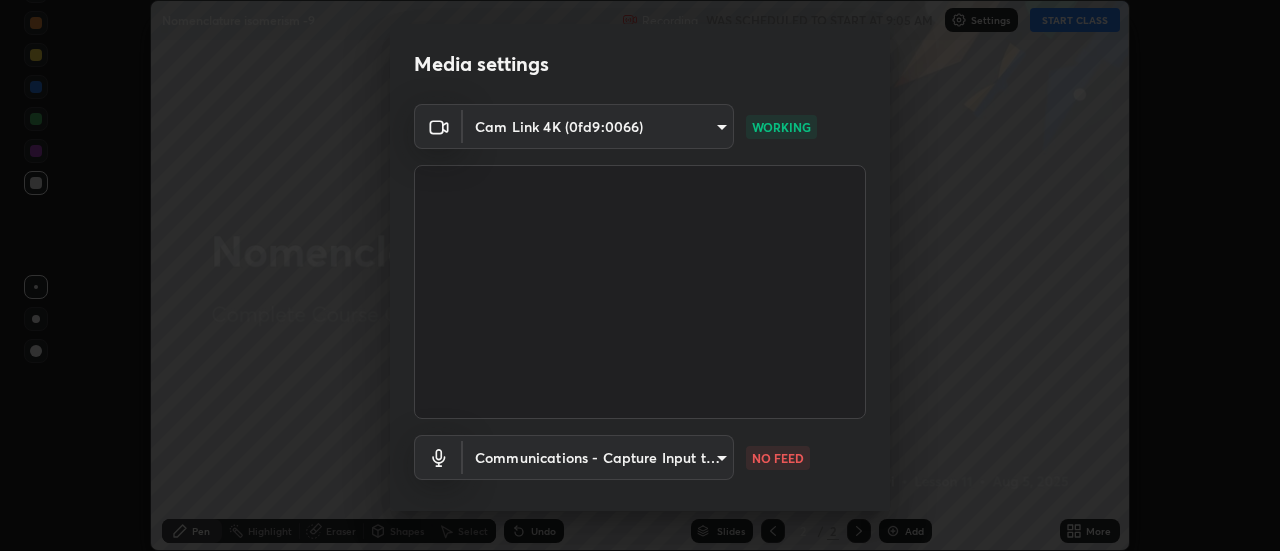 click on "Erase all Nomenclature isomerism -9 Recording WAS SCHEDULED TO START AT  9:05 AM Settings START CLASS Setting up your live class Nomenclature isomerism -9 • L11 of Complete Course On Chemistry for NEET Conquer 2 2026 [PERSON] Pen Highlight Eraser Shapes Select Undo Slides 2 / 2 Add More No doubts shared Encourage your learners to ask a doubt for better clarity Report an issue Reason for reporting Buffering Chat not working Audio - Video sync issue Educator video quality low ​ Attach an image Report Media settings Cam Link 4K (0fd9:0066) b32c73f9f7383dfd5894755b812e900e91b535440668f828b547b286affdb2a7 WORKING Communications - Capture Input terminal (Digital Array MIC) communications NO FEED 1 / 5 Next" at bounding box center (640, 275) 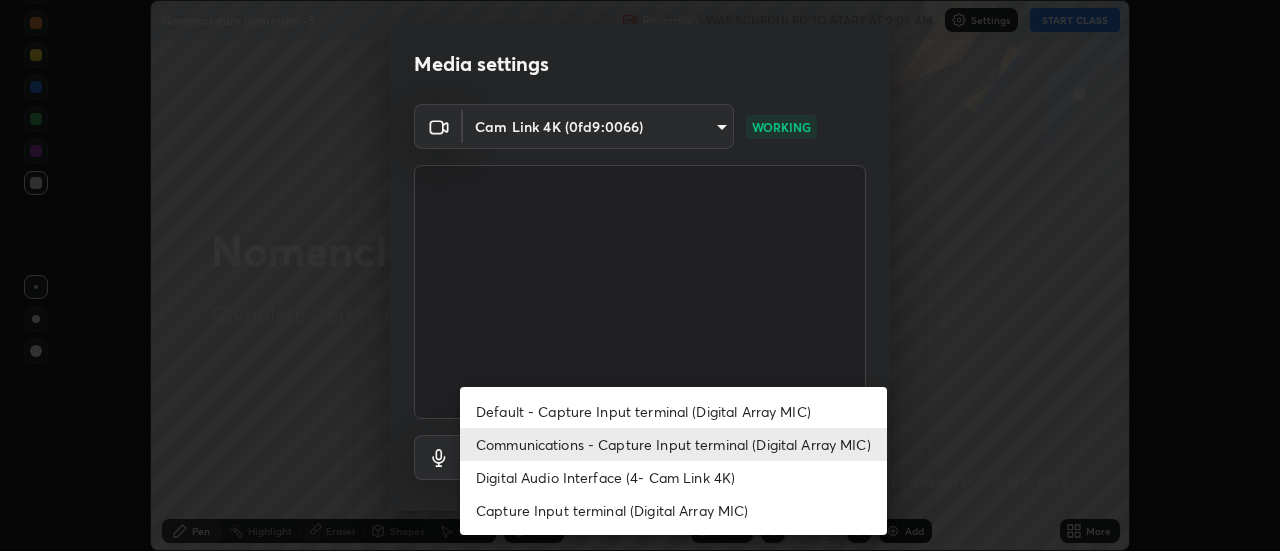 click on "Default - Capture Input terminal (Digital Array MIC)" at bounding box center [673, 411] 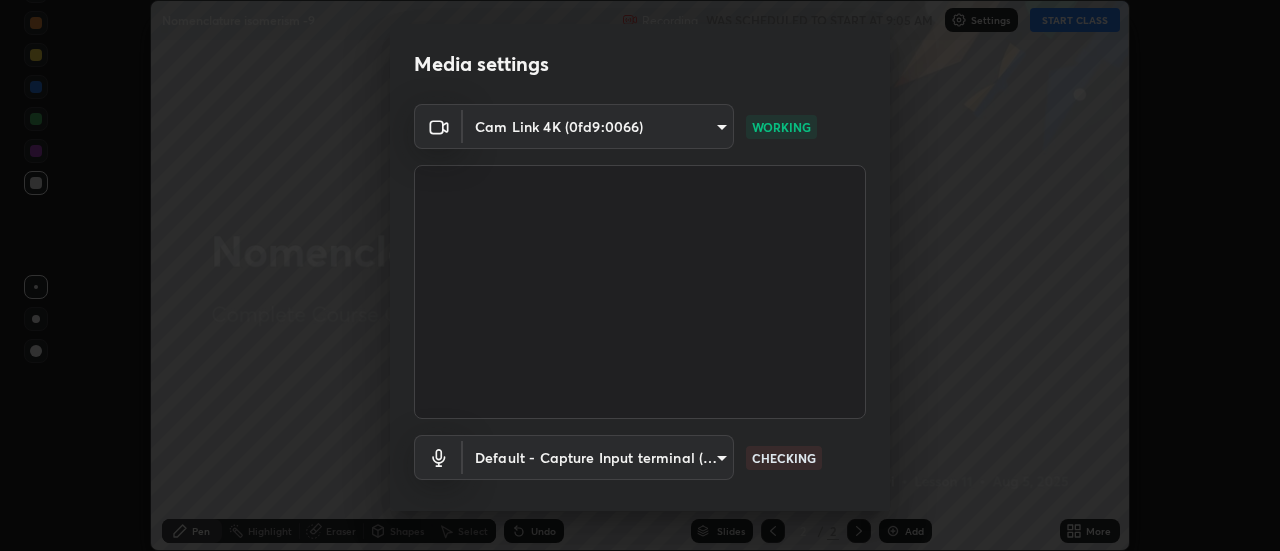 scroll, scrollTop: 105, scrollLeft: 0, axis: vertical 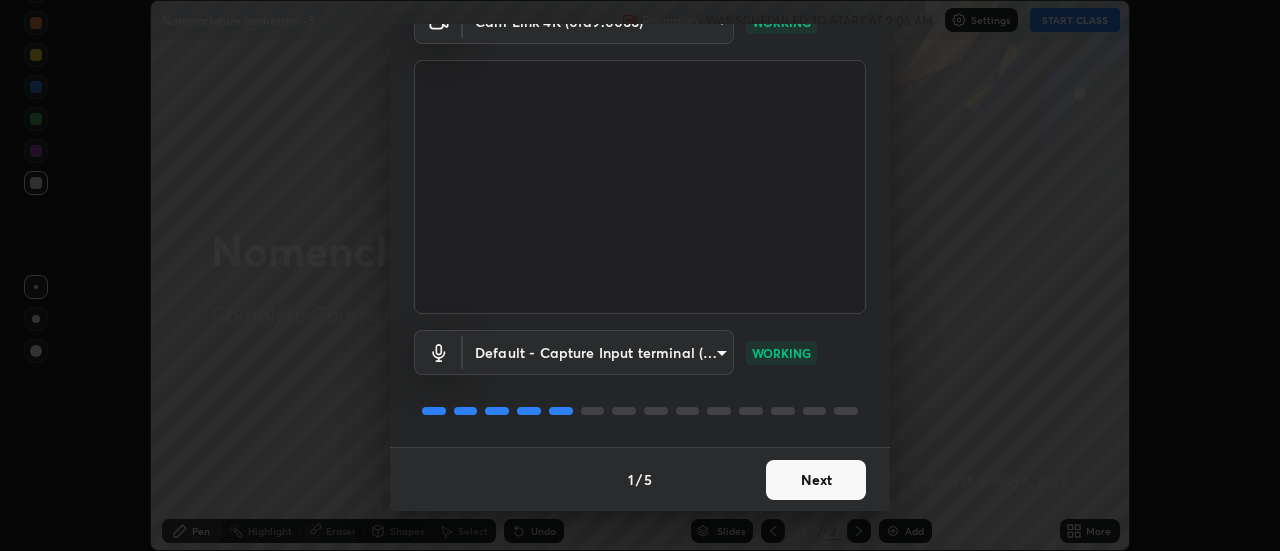 click on "Next" at bounding box center (816, 480) 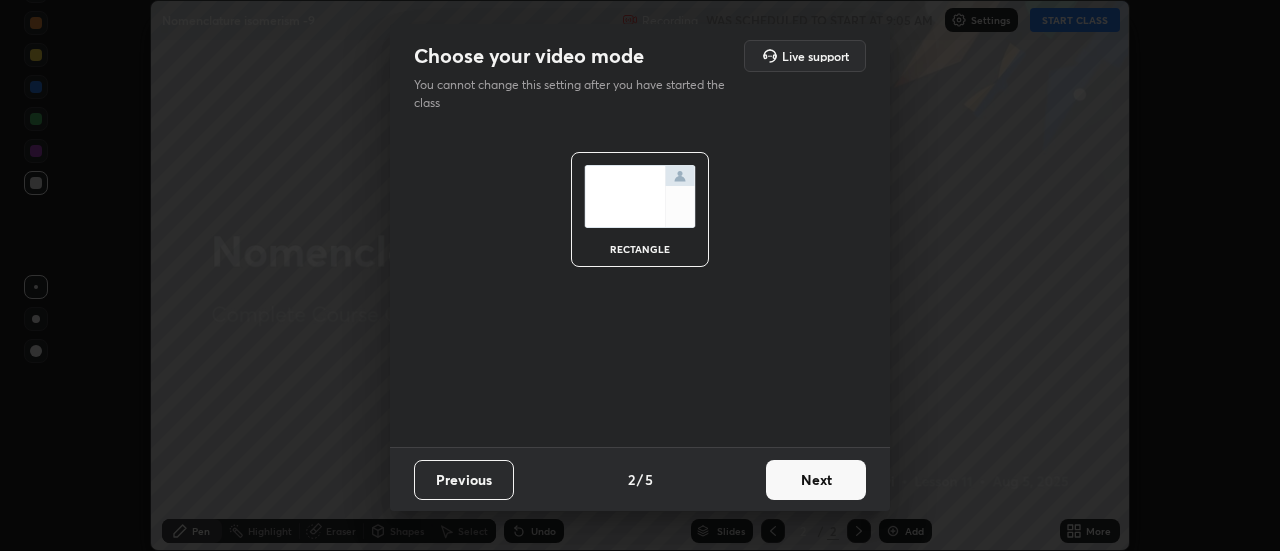 click on "Next" at bounding box center [816, 480] 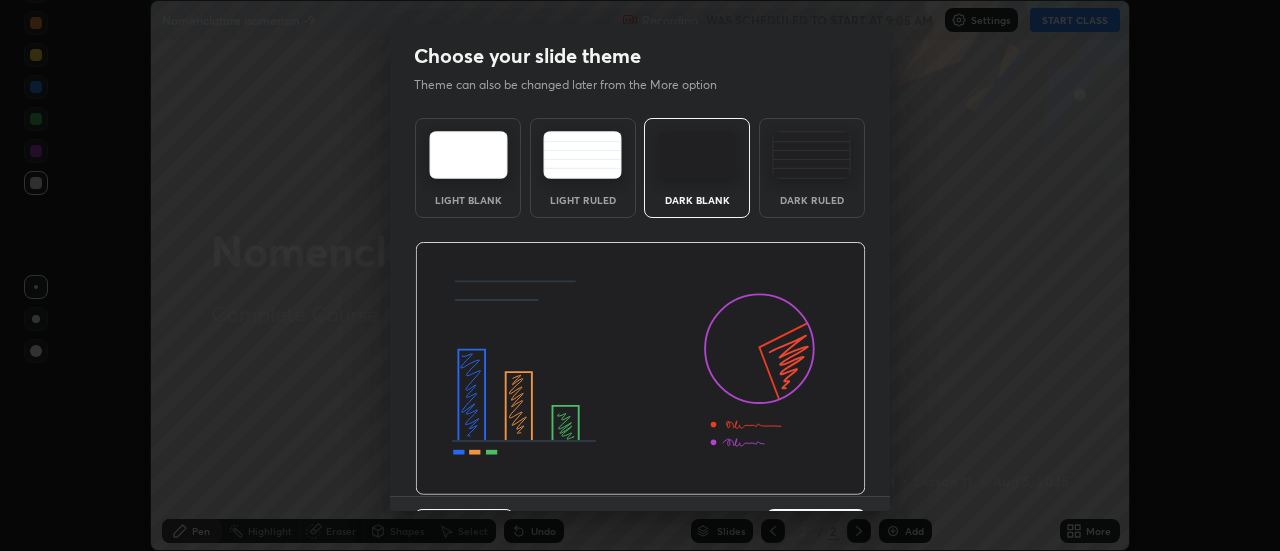 scroll, scrollTop: 49, scrollLeft: 0, axis: vertical 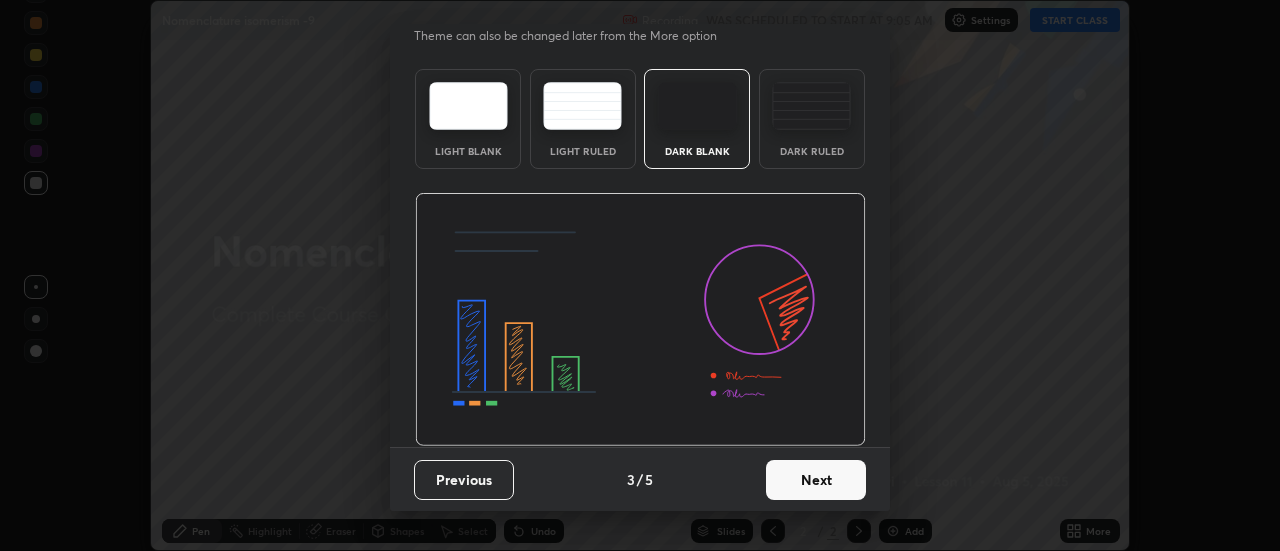 click on "Next" at bounding box center [816, 480] 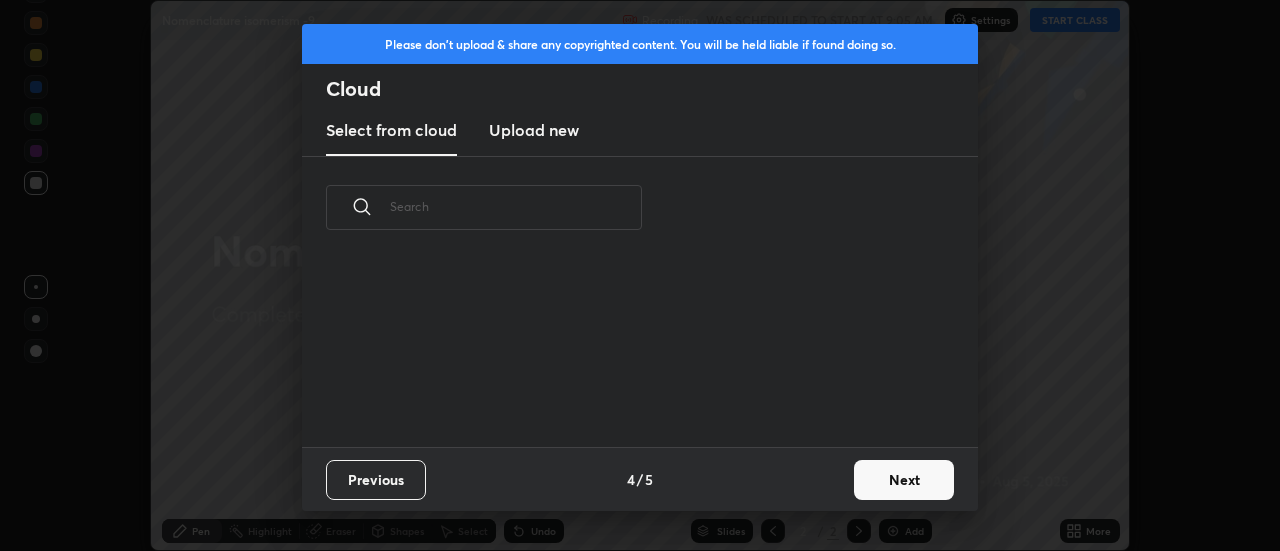 scroll, scrollTop: 0, scrollLeft: 0, axis: both 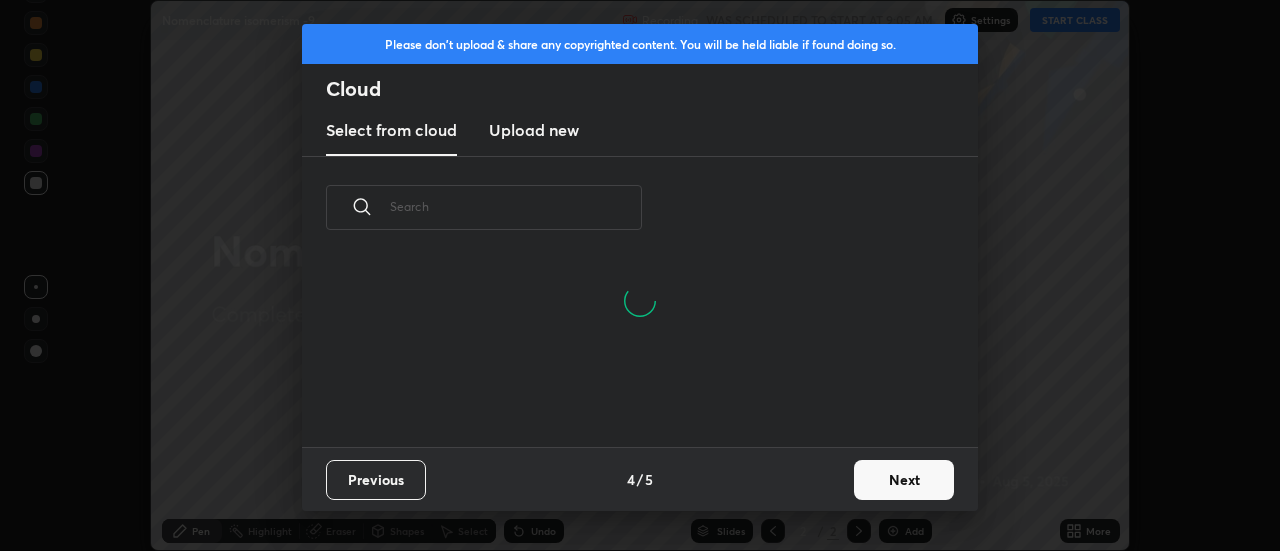 click on "Next" at bounding box center [904, 480] 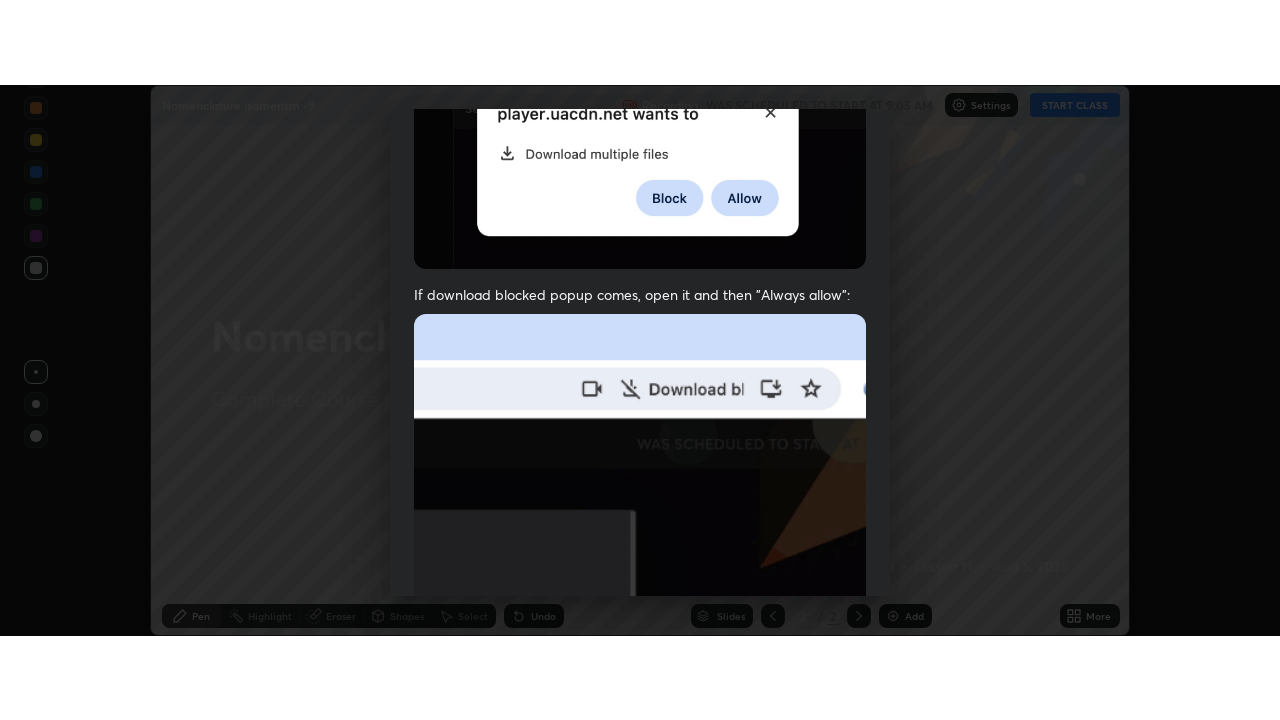 scroll, scrollTop: 513, scrollLeft: 0, axis: vertical 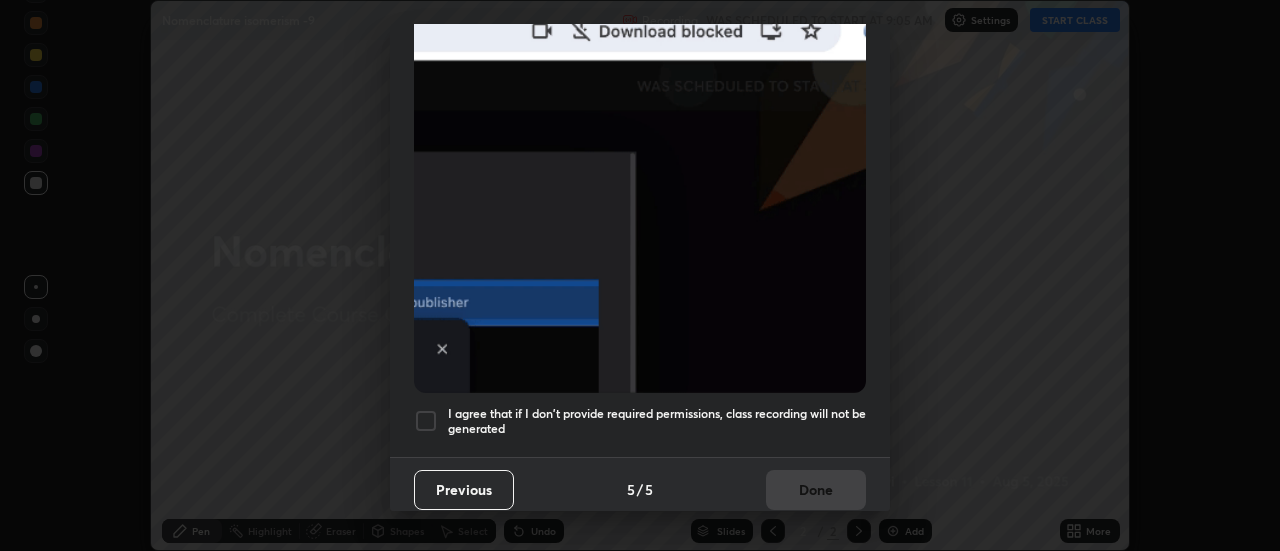 click at bounding box center (426, 421) 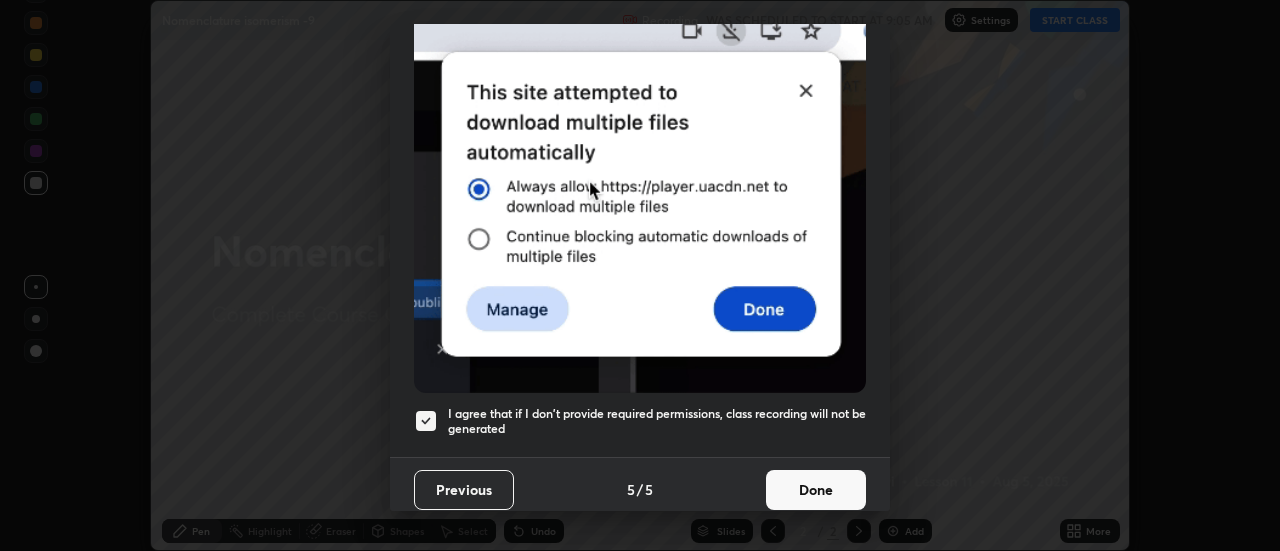click on "Done" at bounding box center (816, 490) 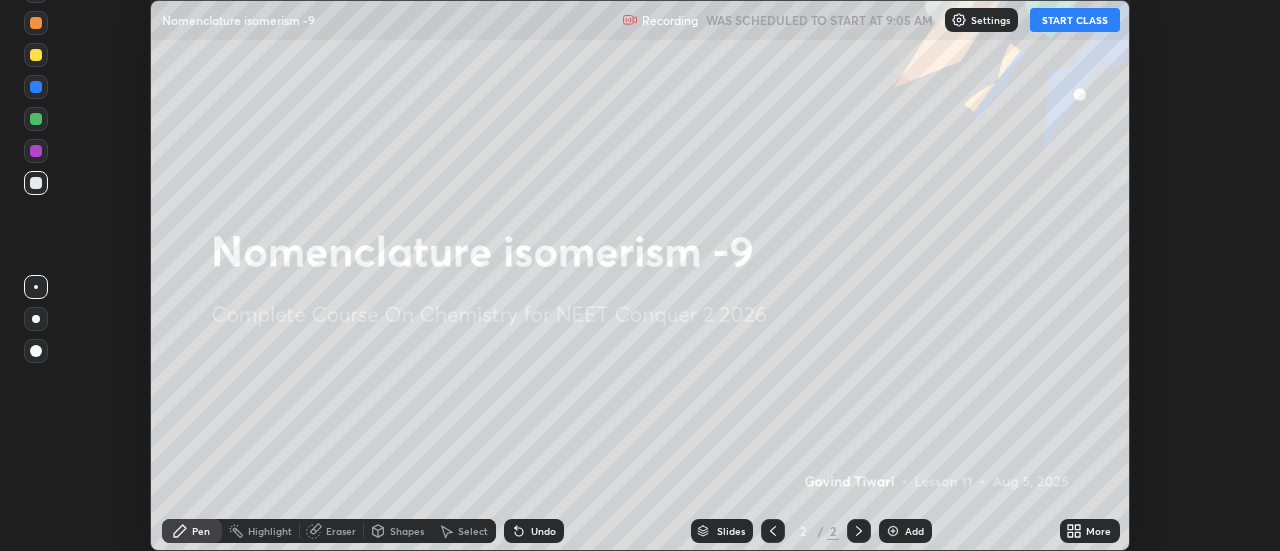 click 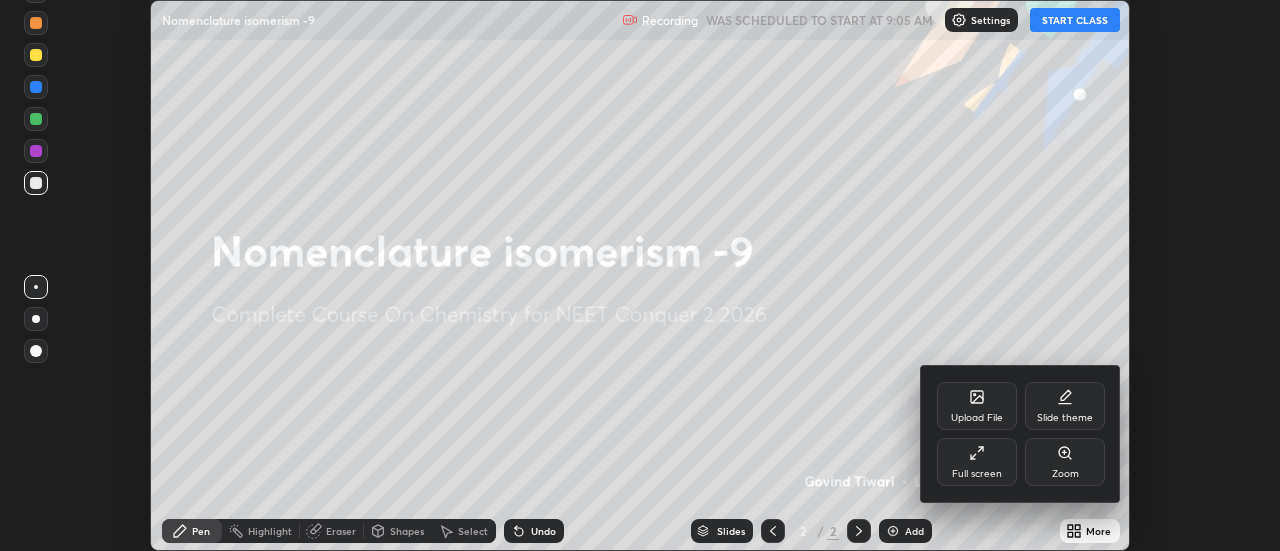 click on "Full screen" at bounding box center [977, 462] 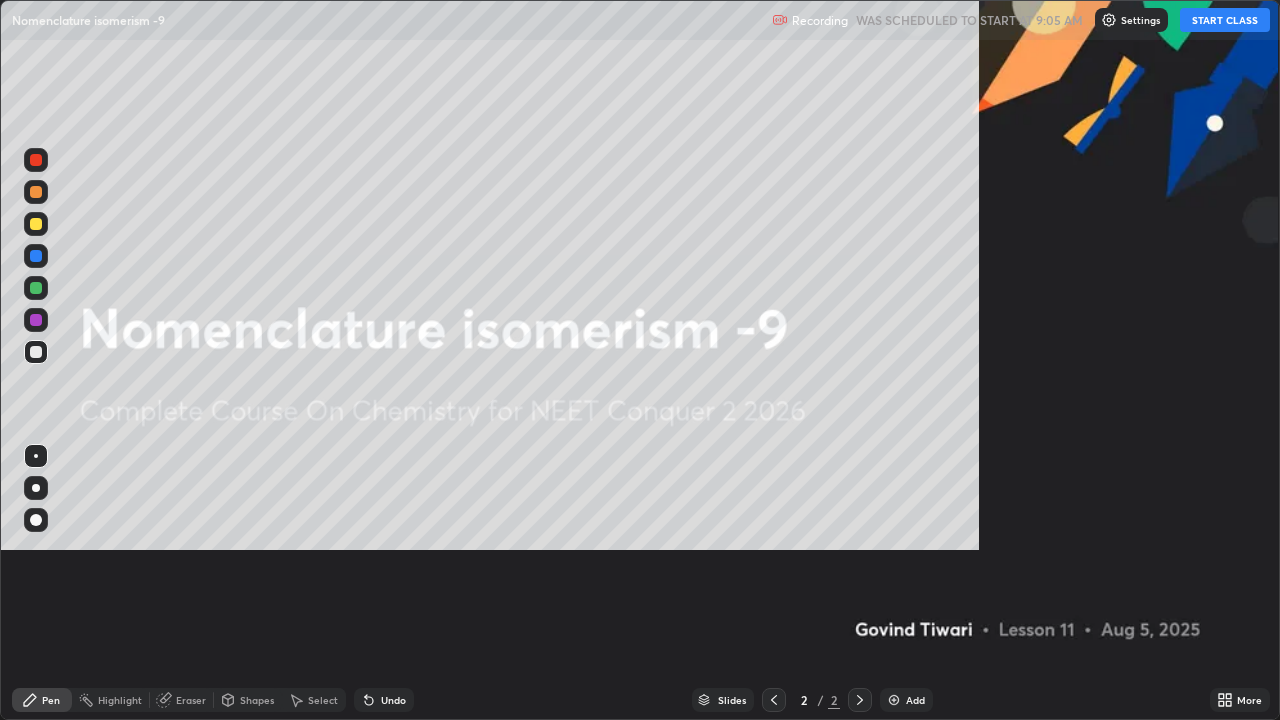 scroll, scrollTop: 99280, scrollLeft: 98720, axis: both 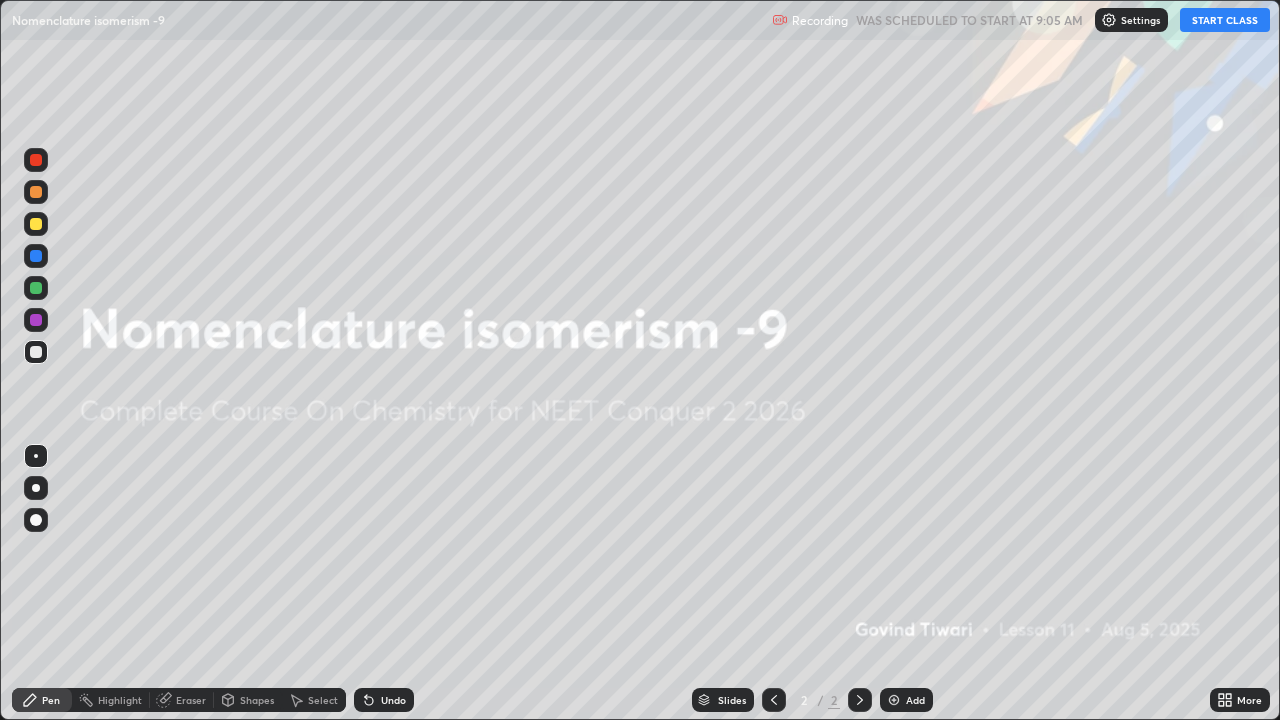 click on "START CLASS" at bounding box center [1225, 20] 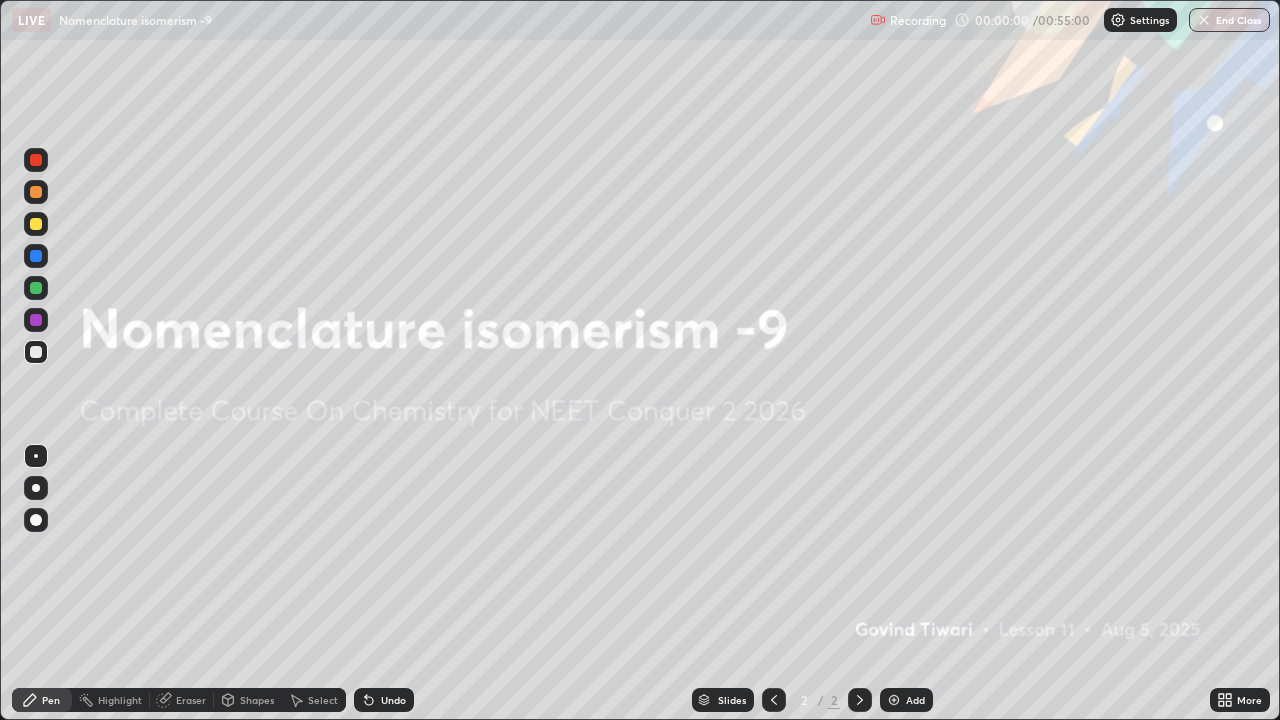 click at bounding box center [894, 700] 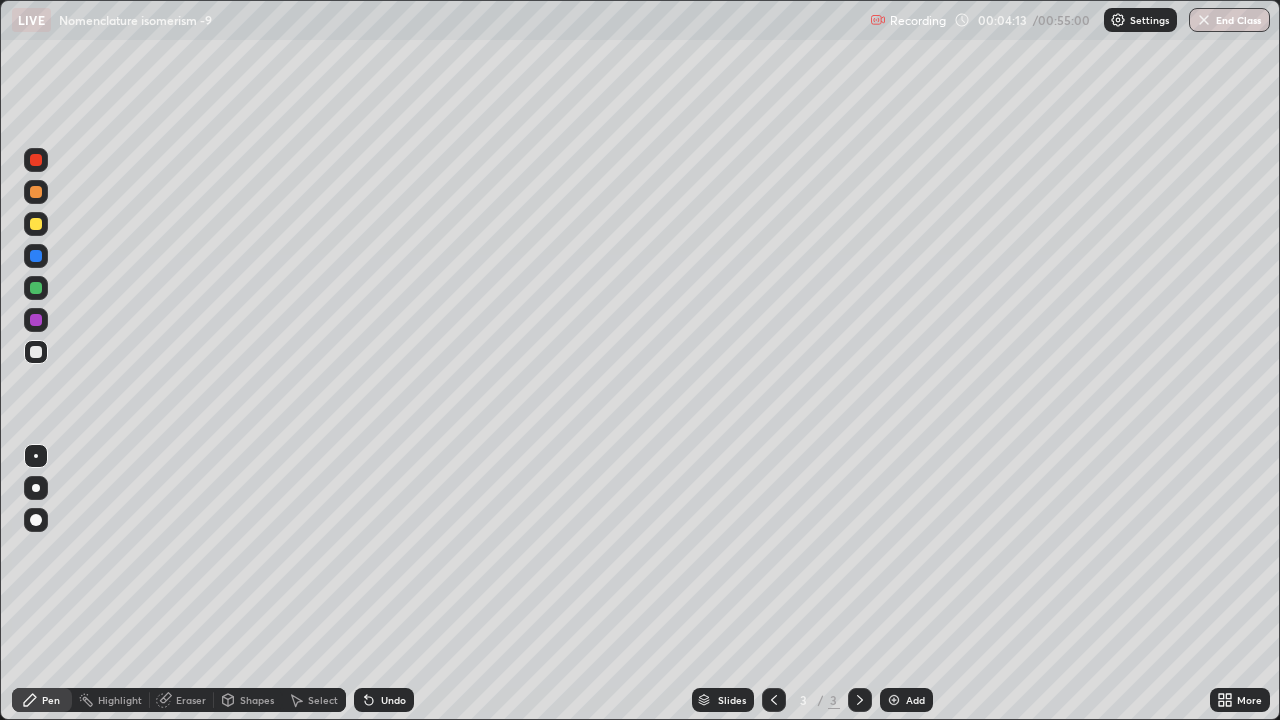 click at bounding box center (36, 488) 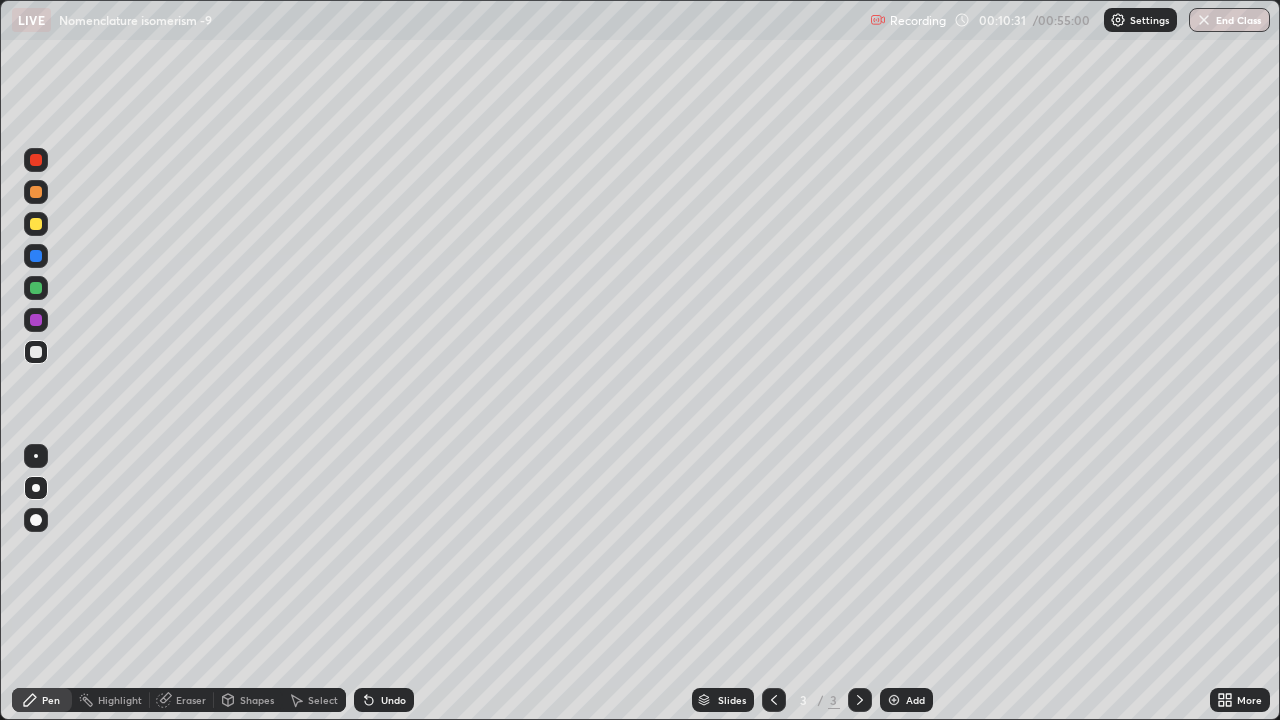click at bounding box center (36, 224) 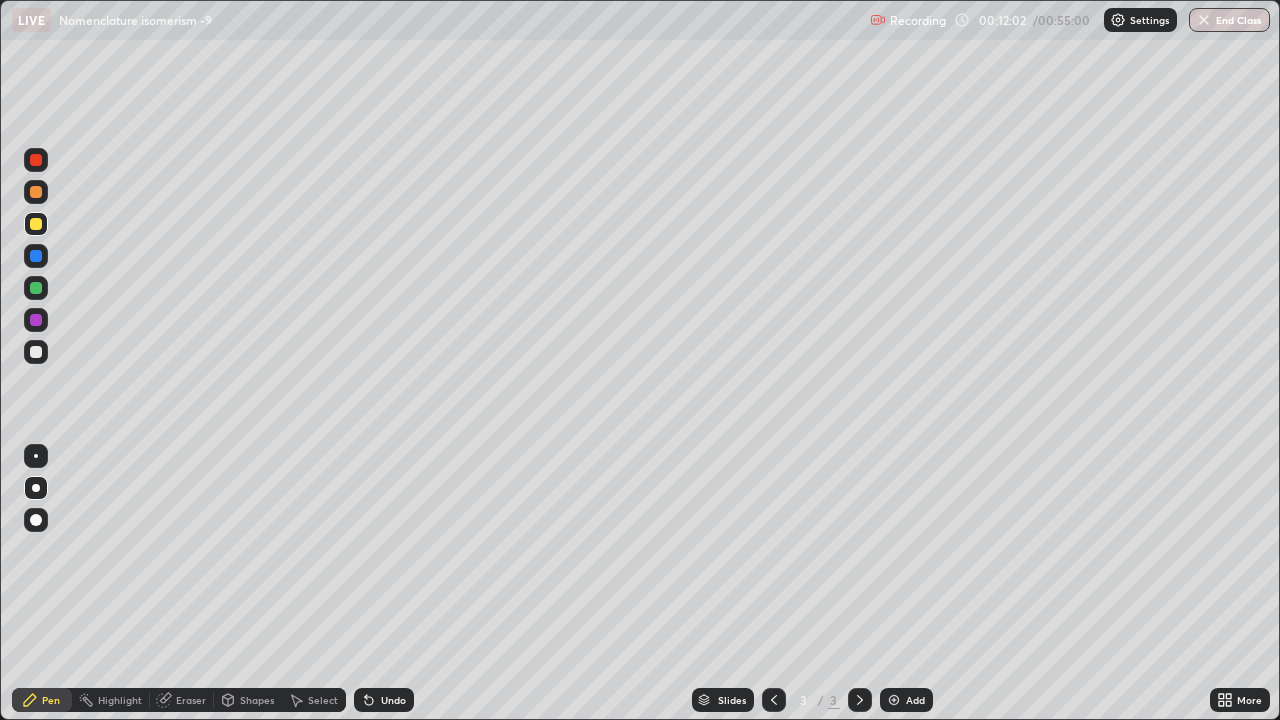 click at bounding box center (36, 352) 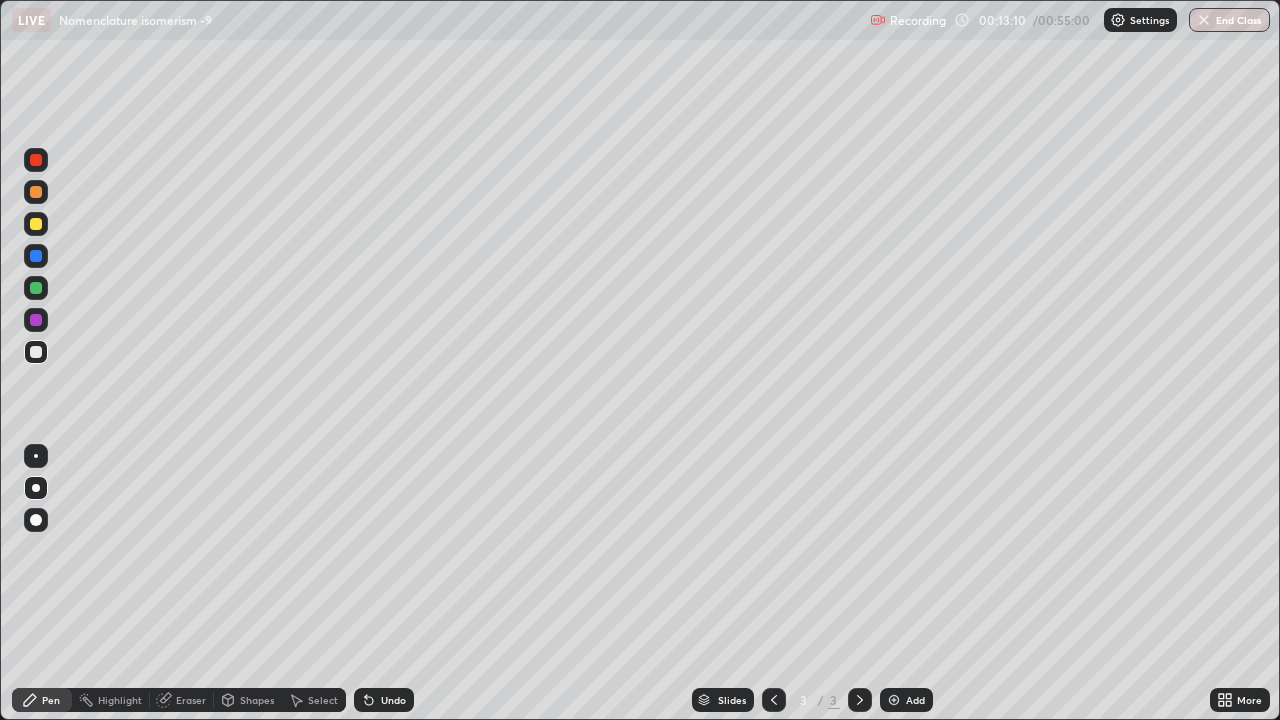 click at bounding box center [36, 288] 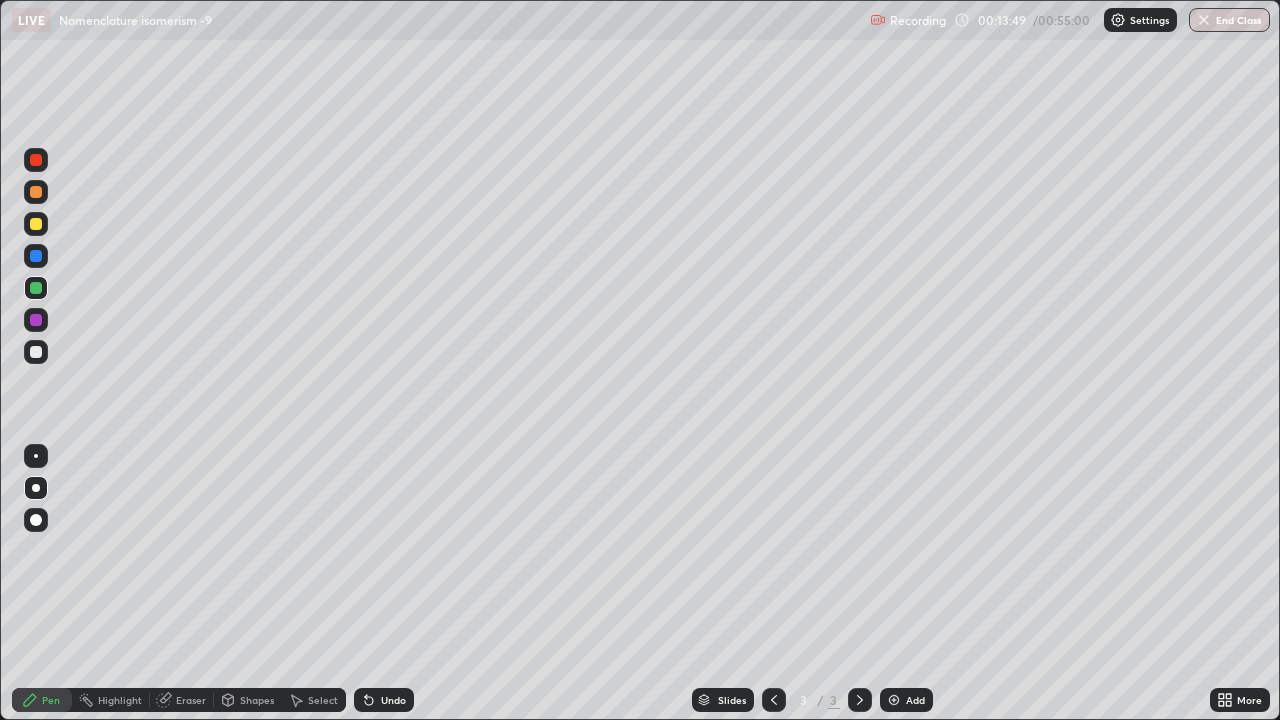 click at bounding box center (894, 700) 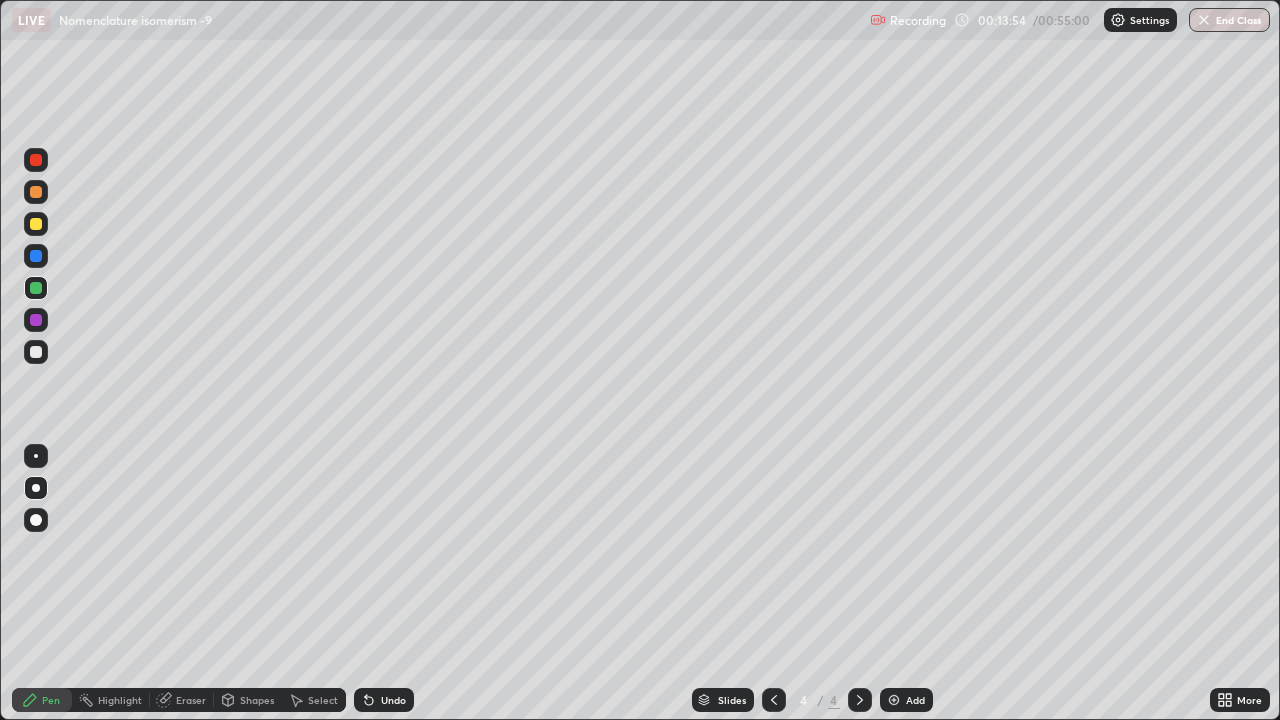 click at bounding box center (36, 352) 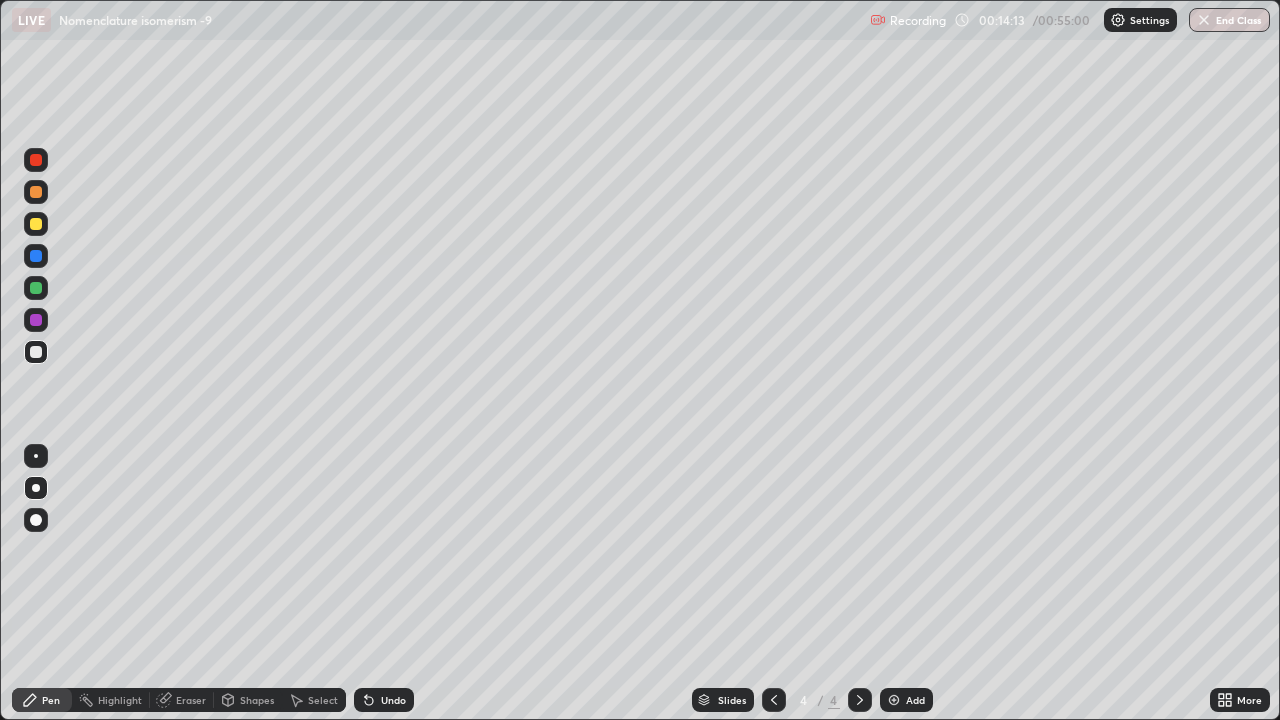 click at bounding box center (36, 224) 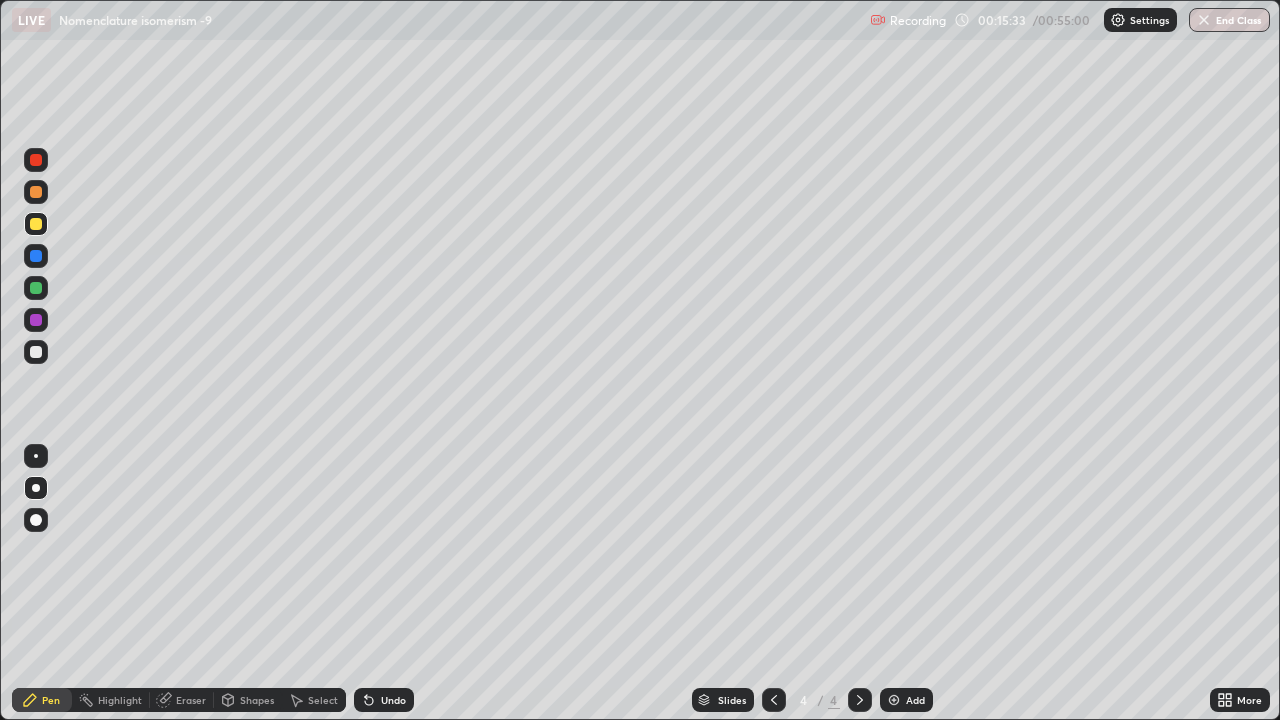 click at bounding box center (36, 352) 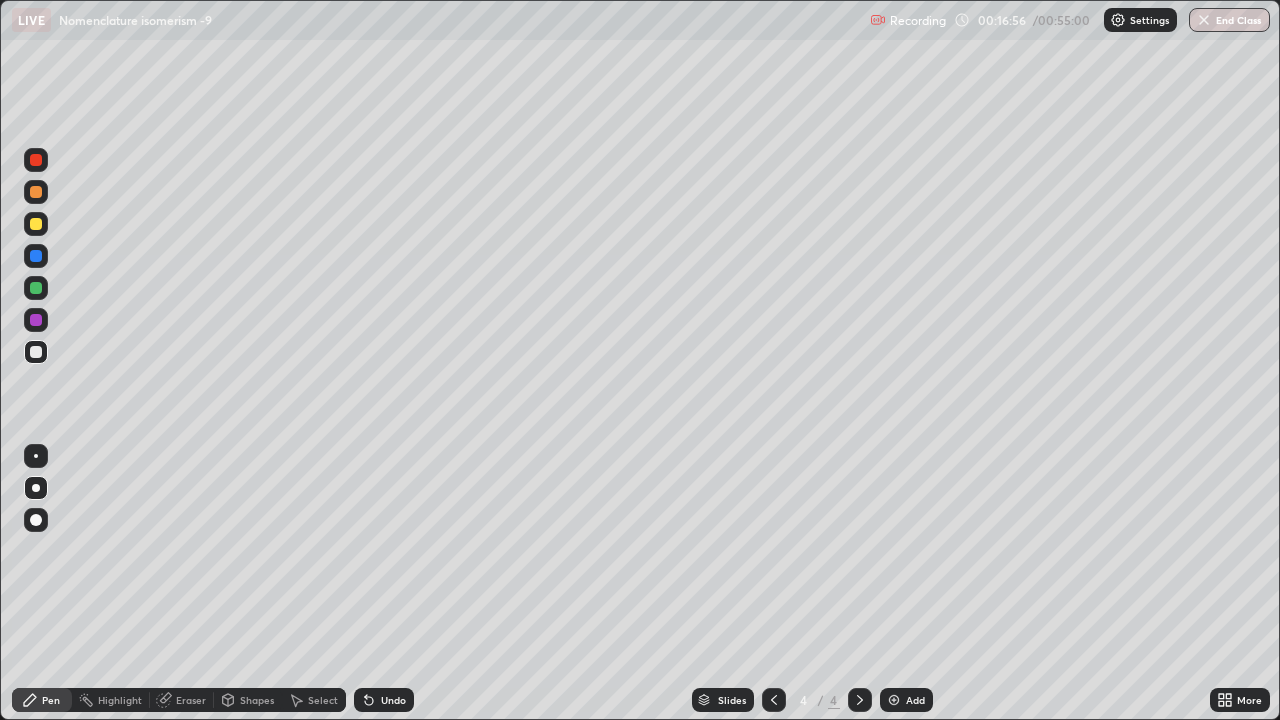 click at bounding box center (36, 288) 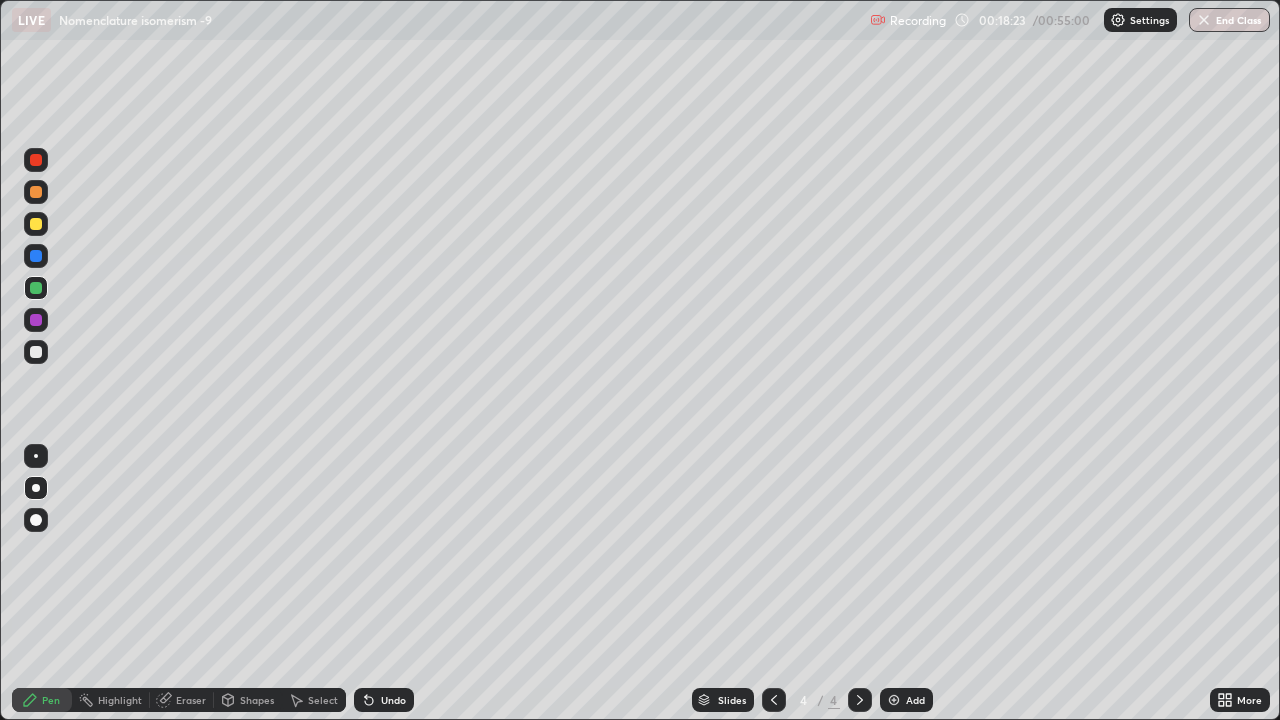 click at bounding box center (36, 224) 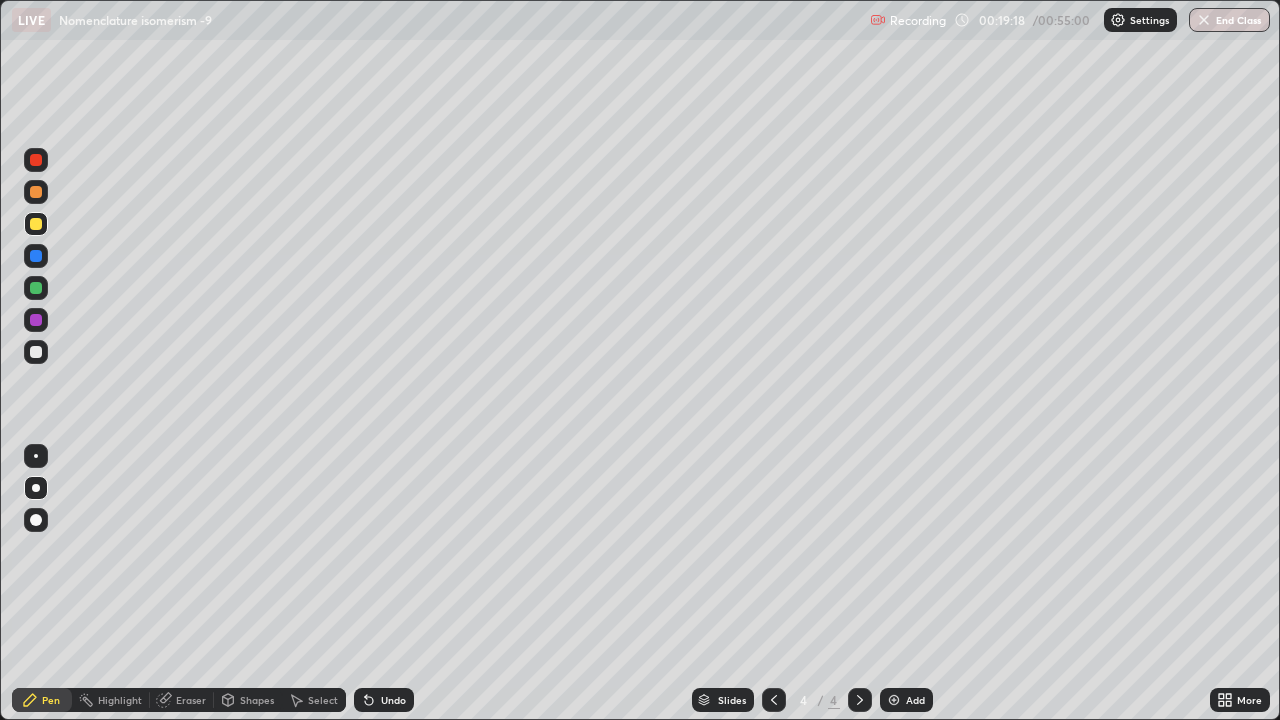 click 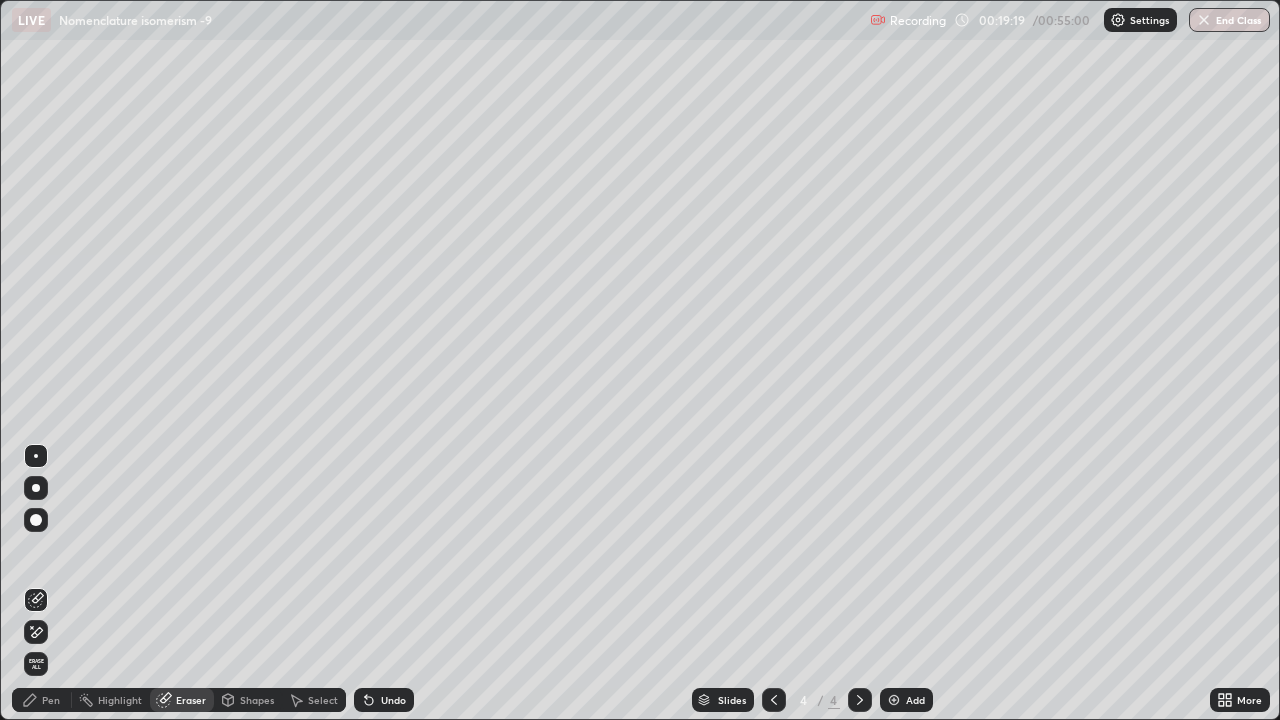 click 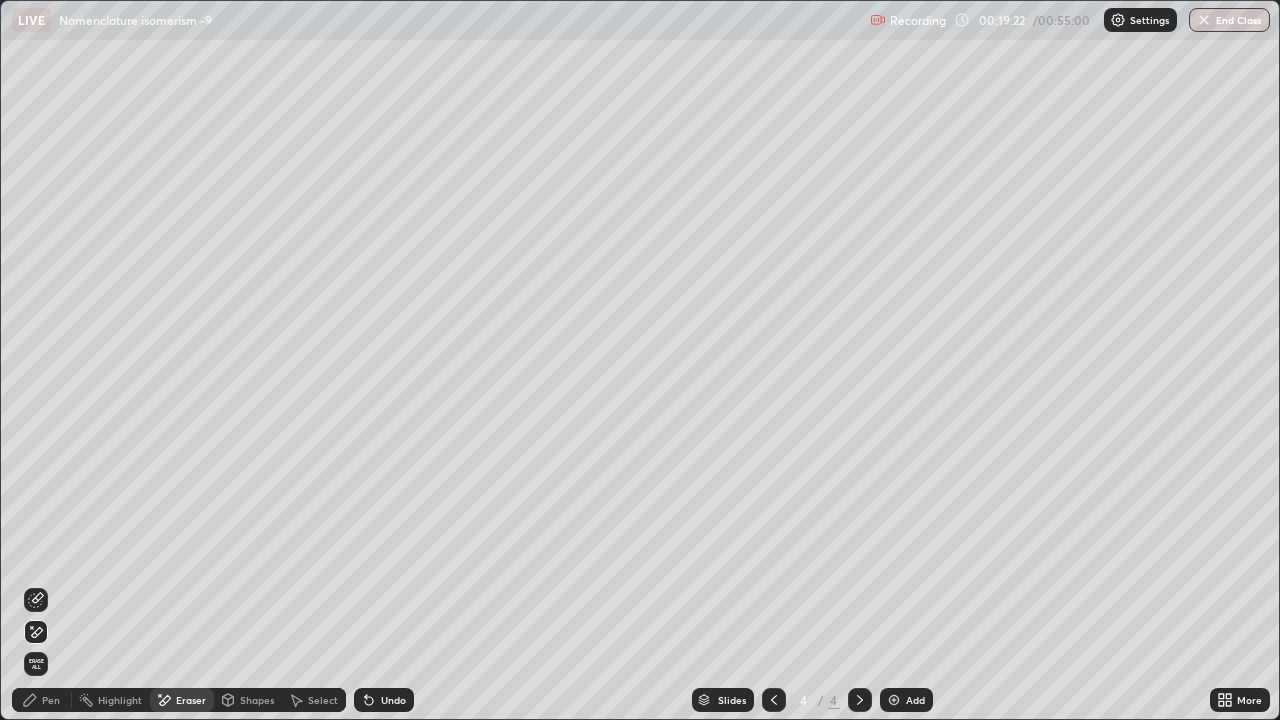 click on "Pen" at bounding box center (51, 700) 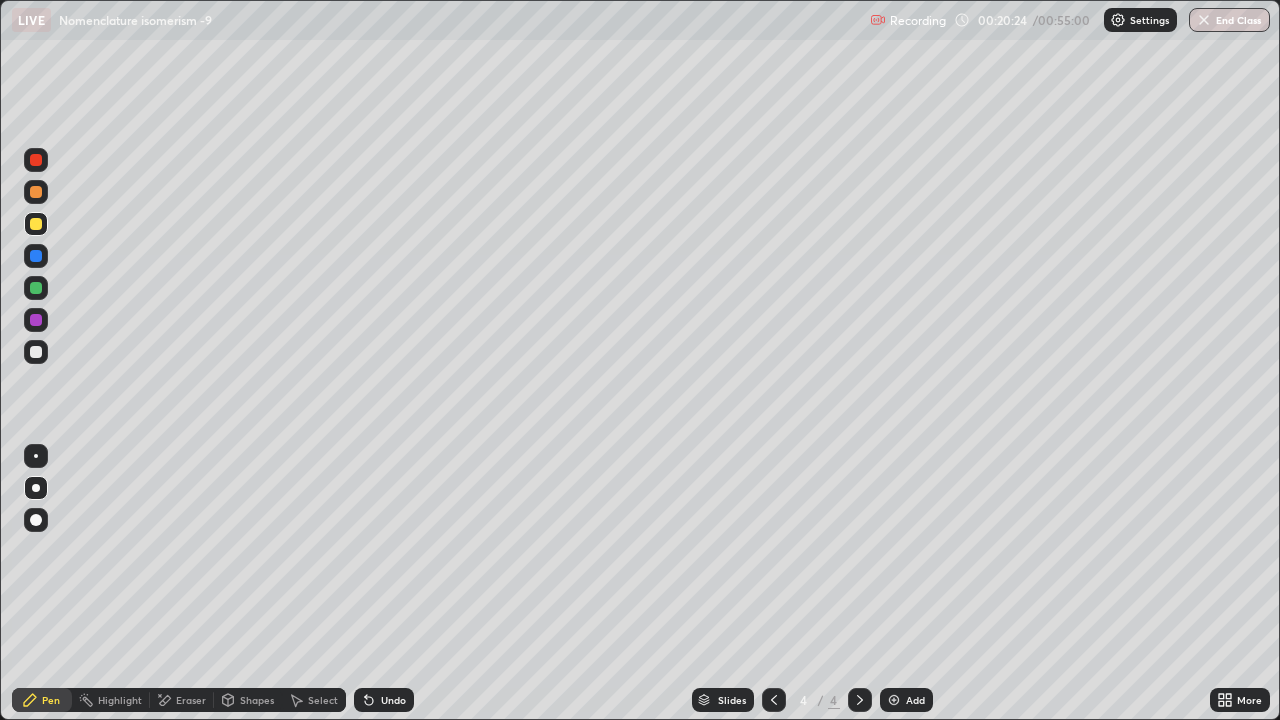 click on "Eraser" at bounding box center (191, 700) 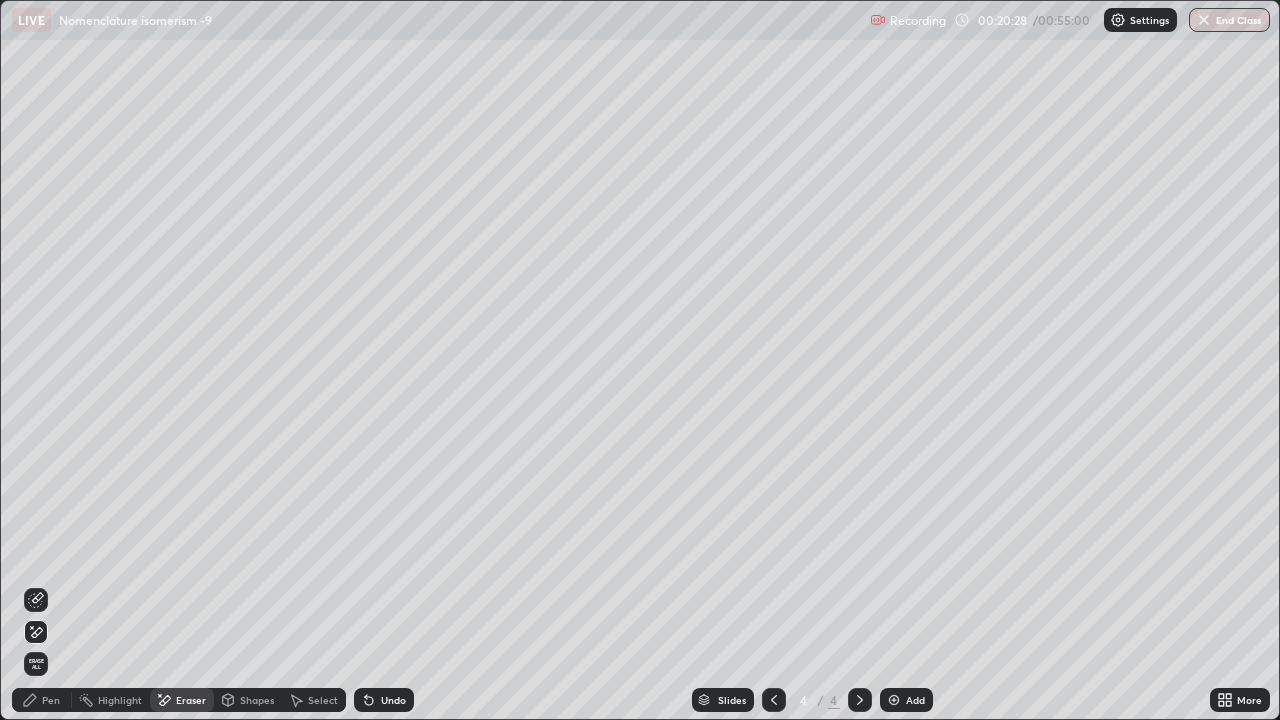 click on "Pen" at bounding box center (42, 700) 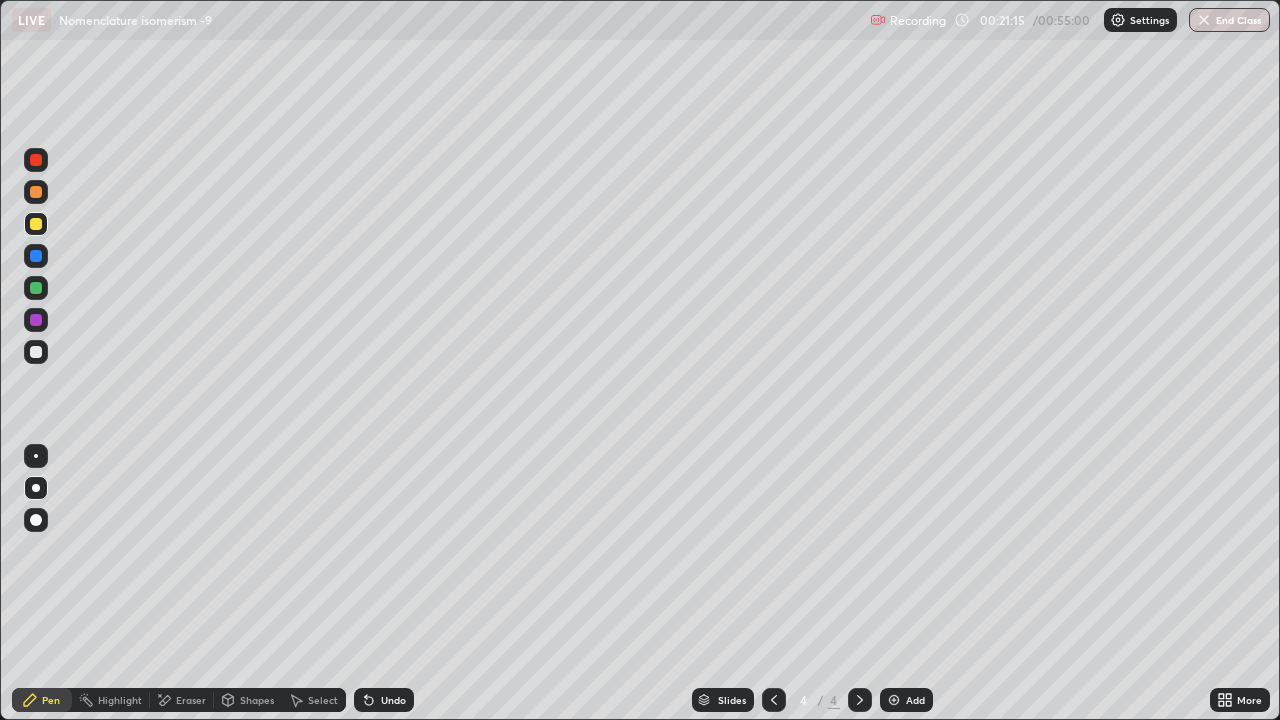 click on "Eraser" at bounding box center [191, 700] 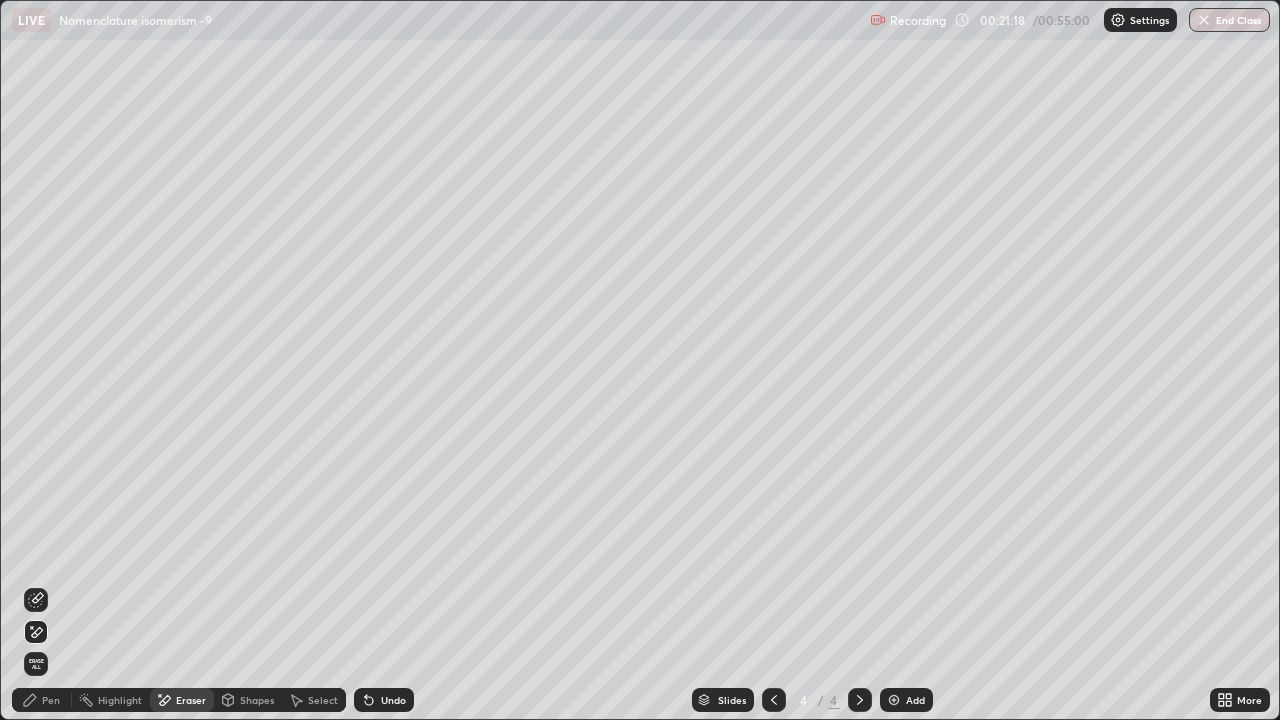 click on "Pen" at bounding box center (42, 700) 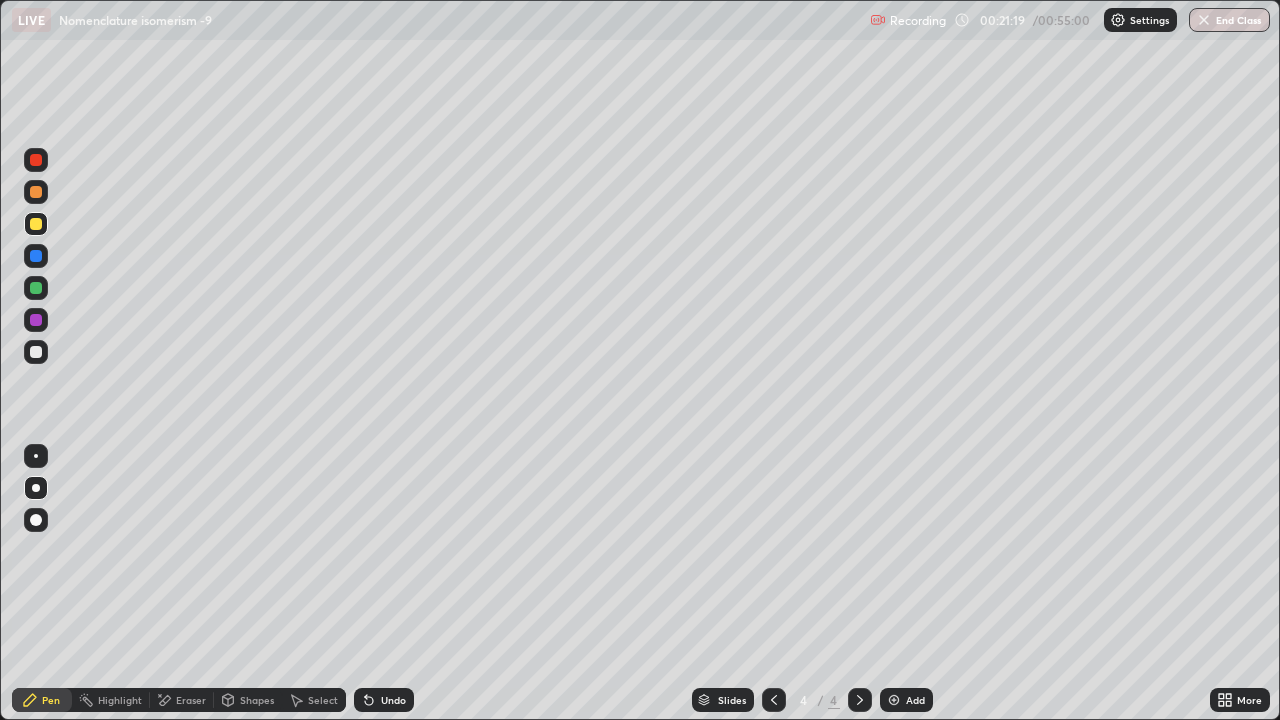 click at bounding box center [36, 520] 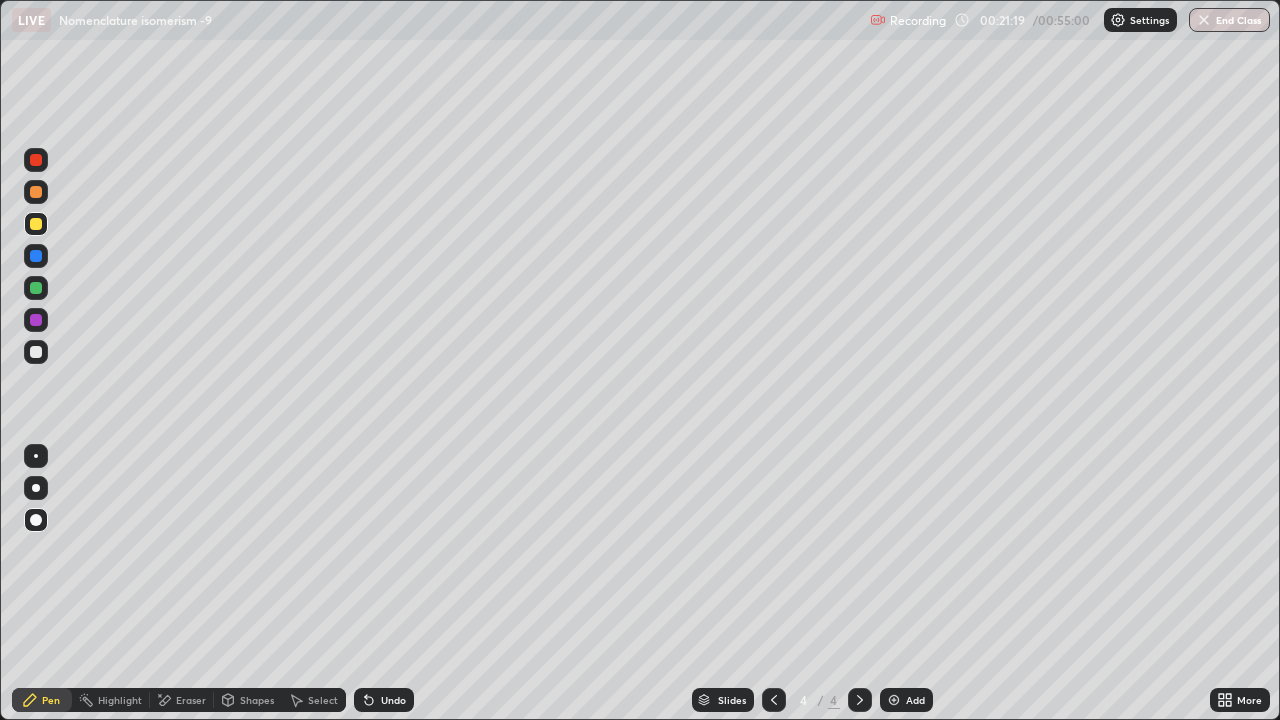 click at bounding box center [36, 352] 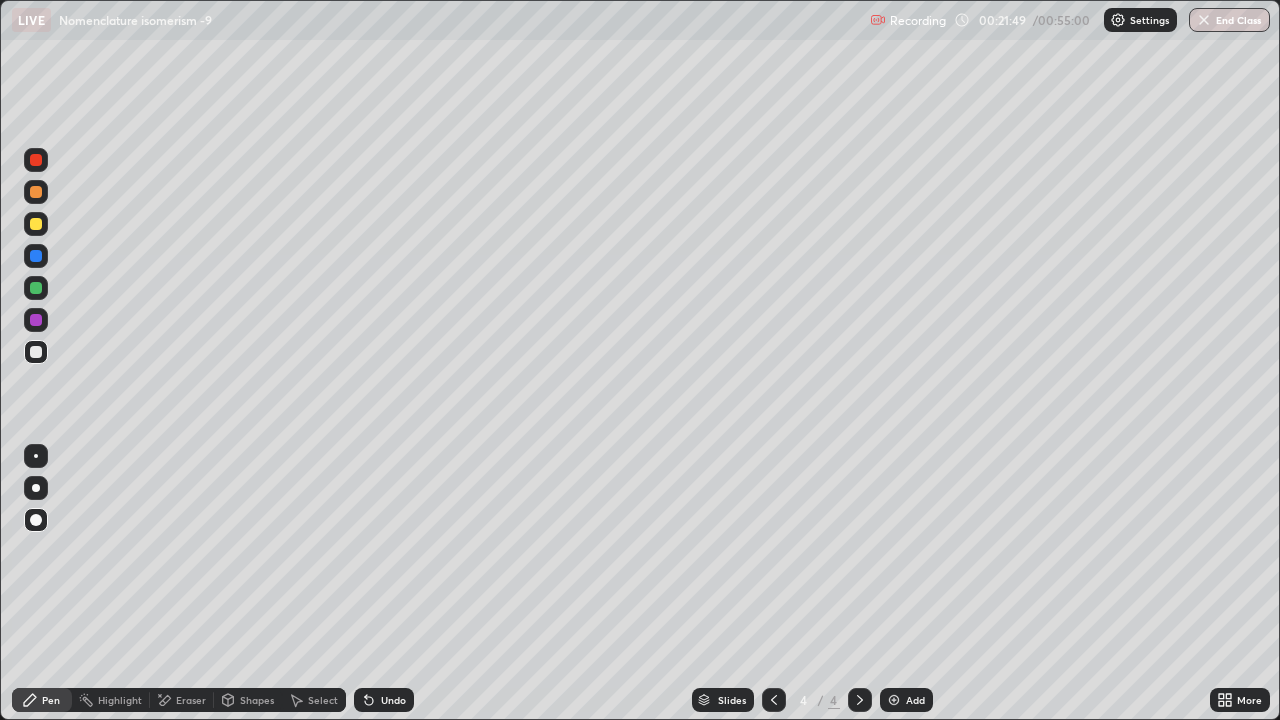 click 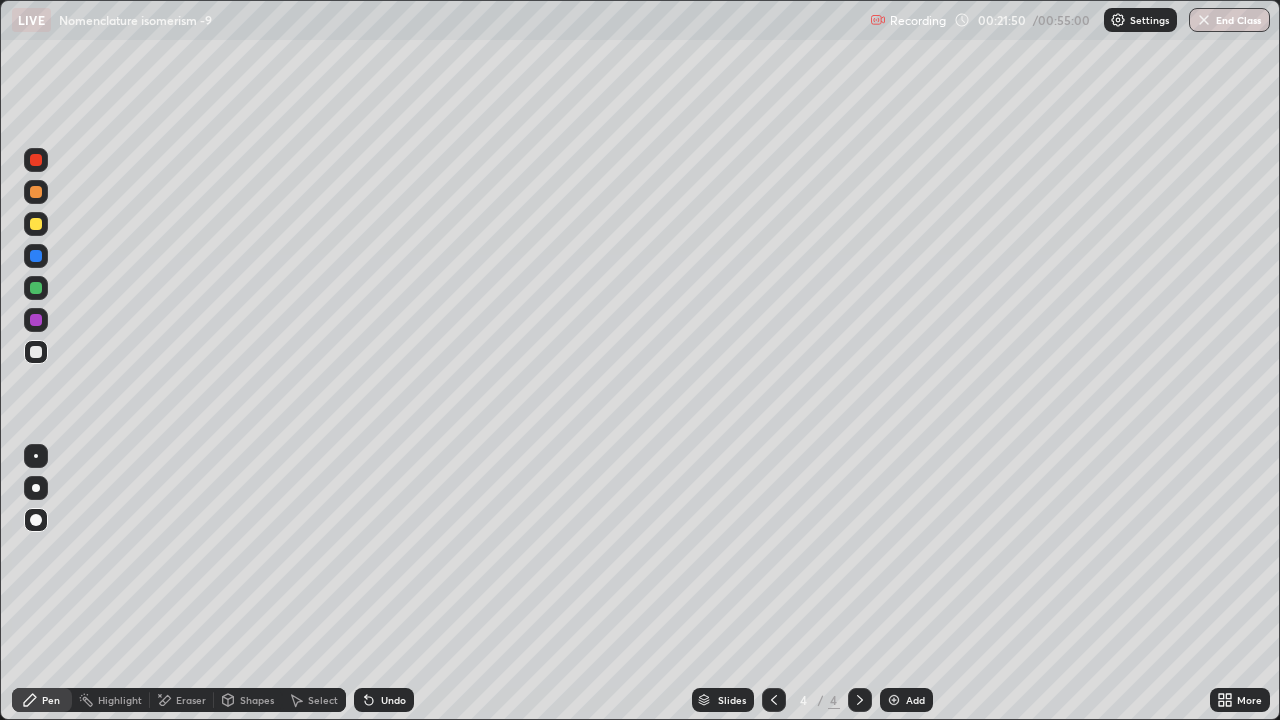 click at bounding box center [894, 700] 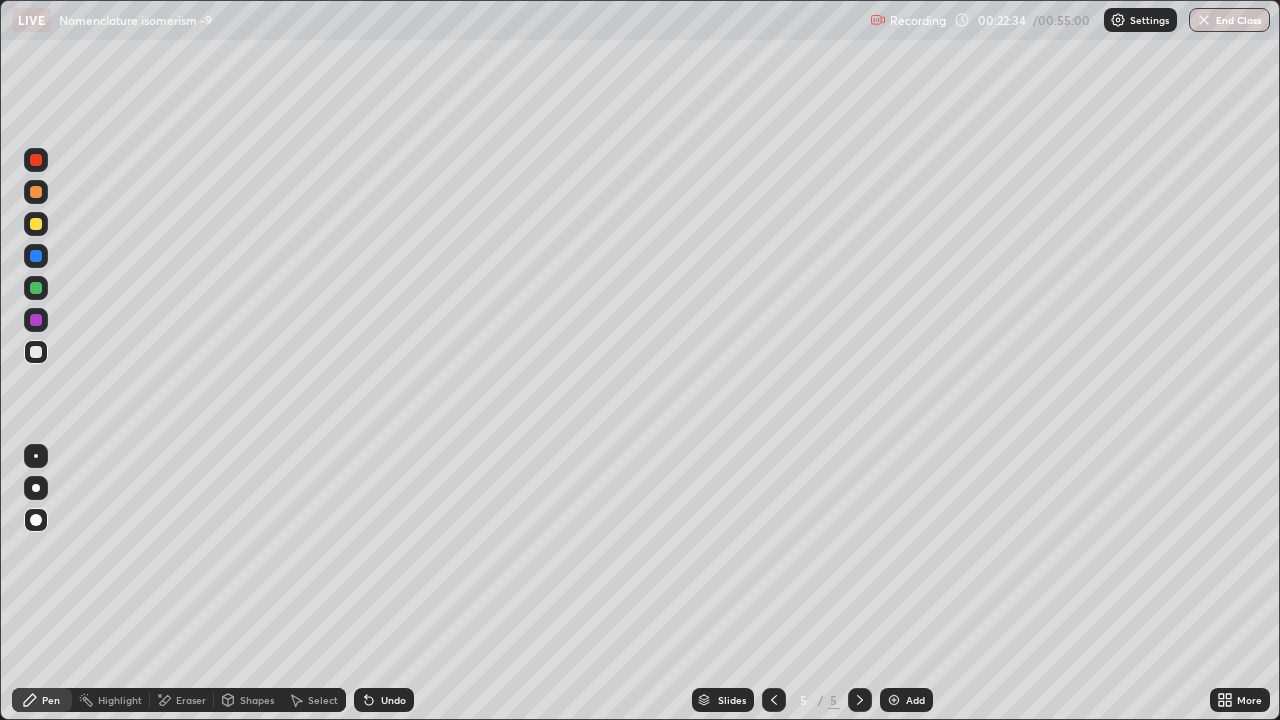 click at bounding box center (36, 224) 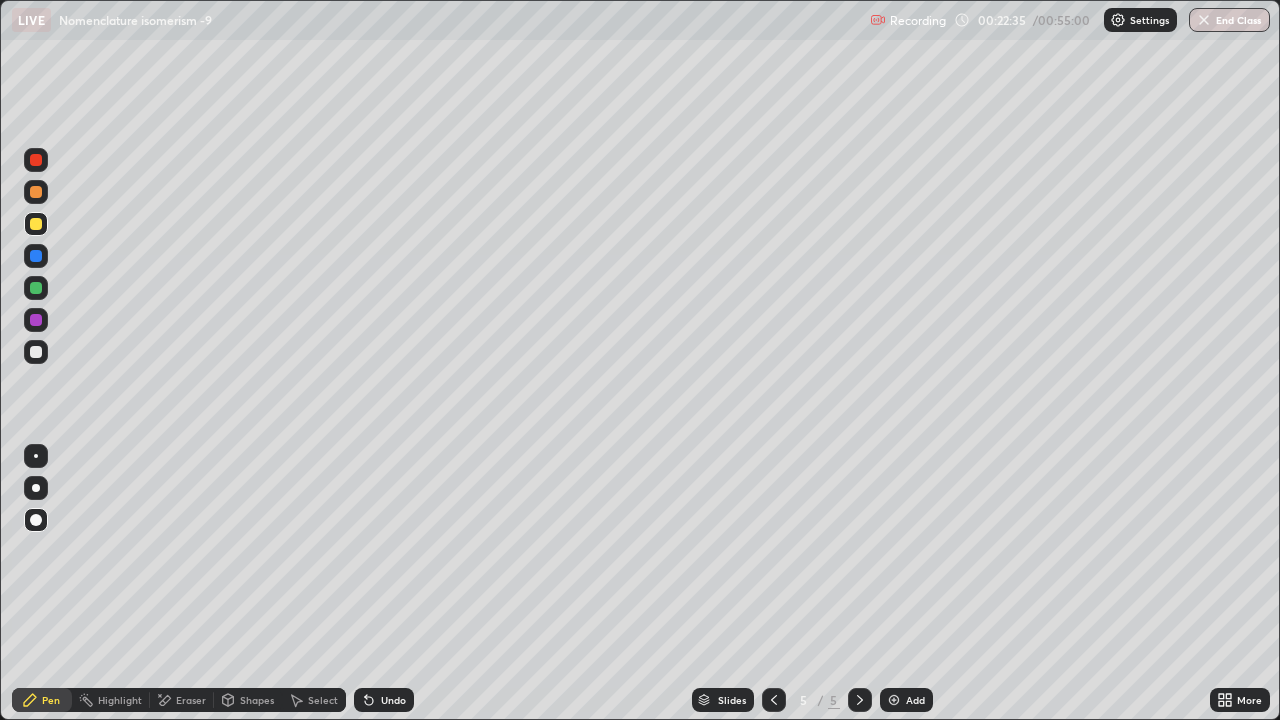 click at bounding box center (36, 488) 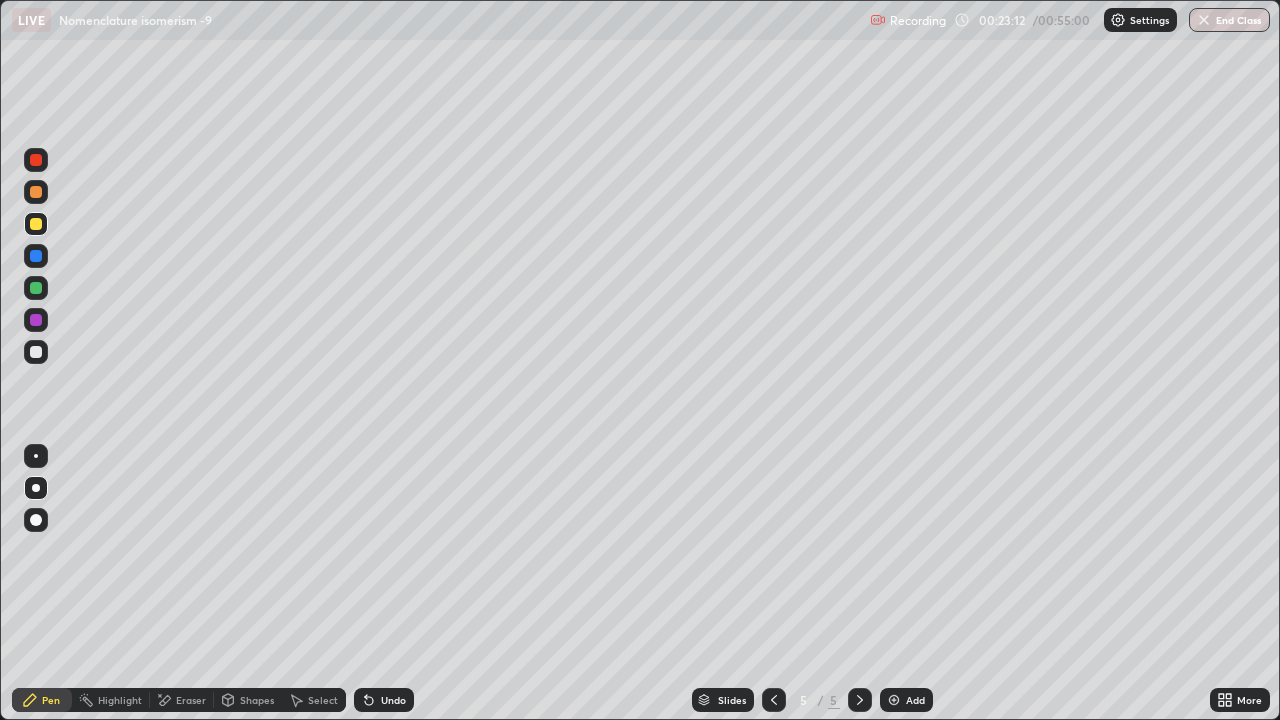click 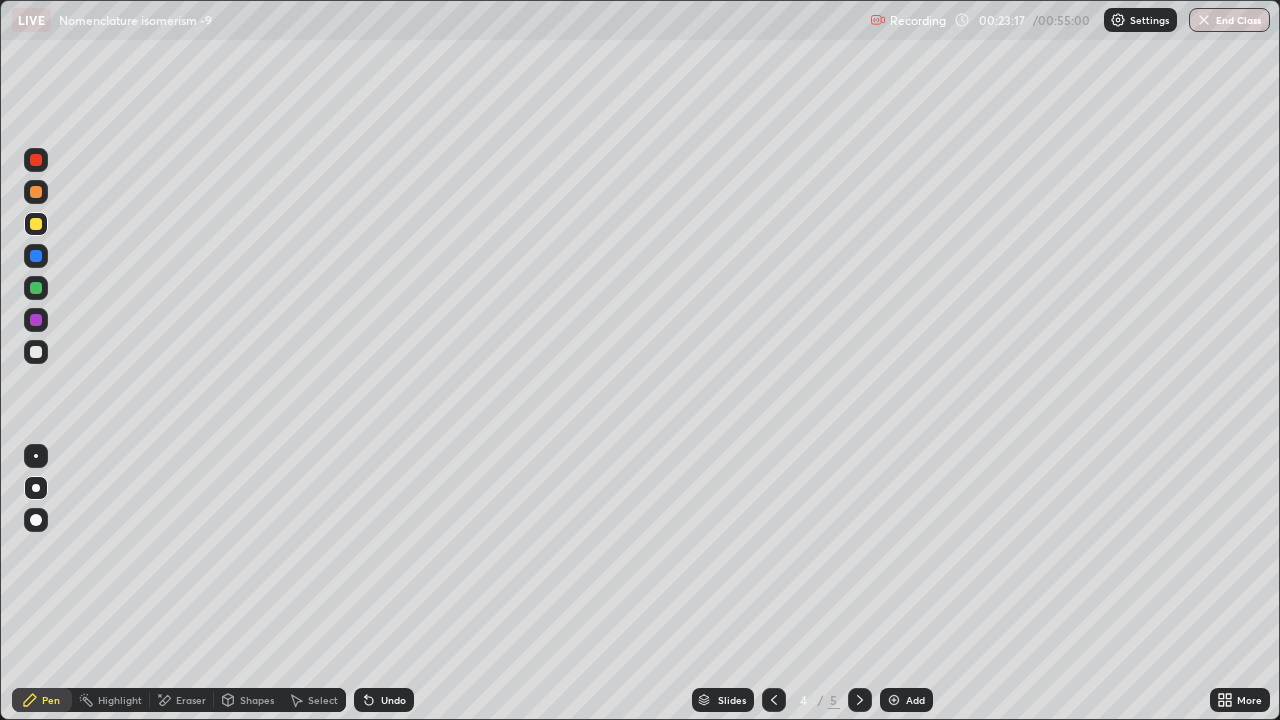 click 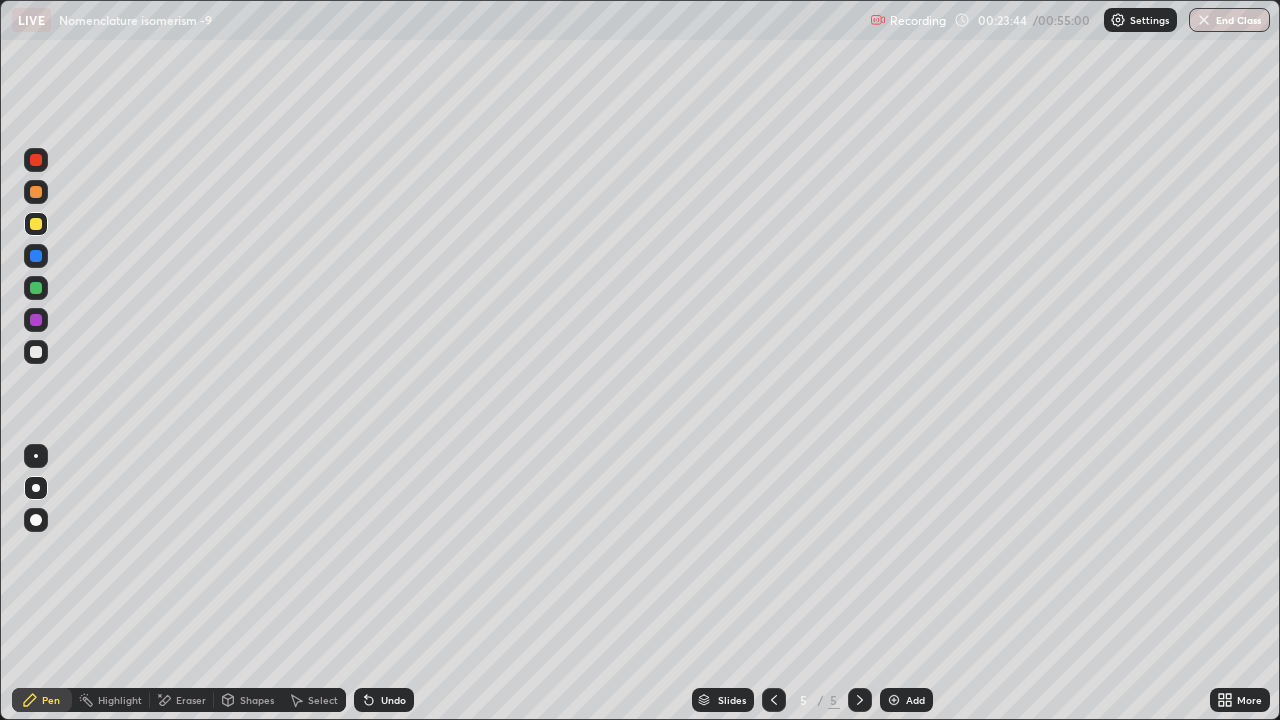 click on "Eraser" at bounding box center [191, 700] 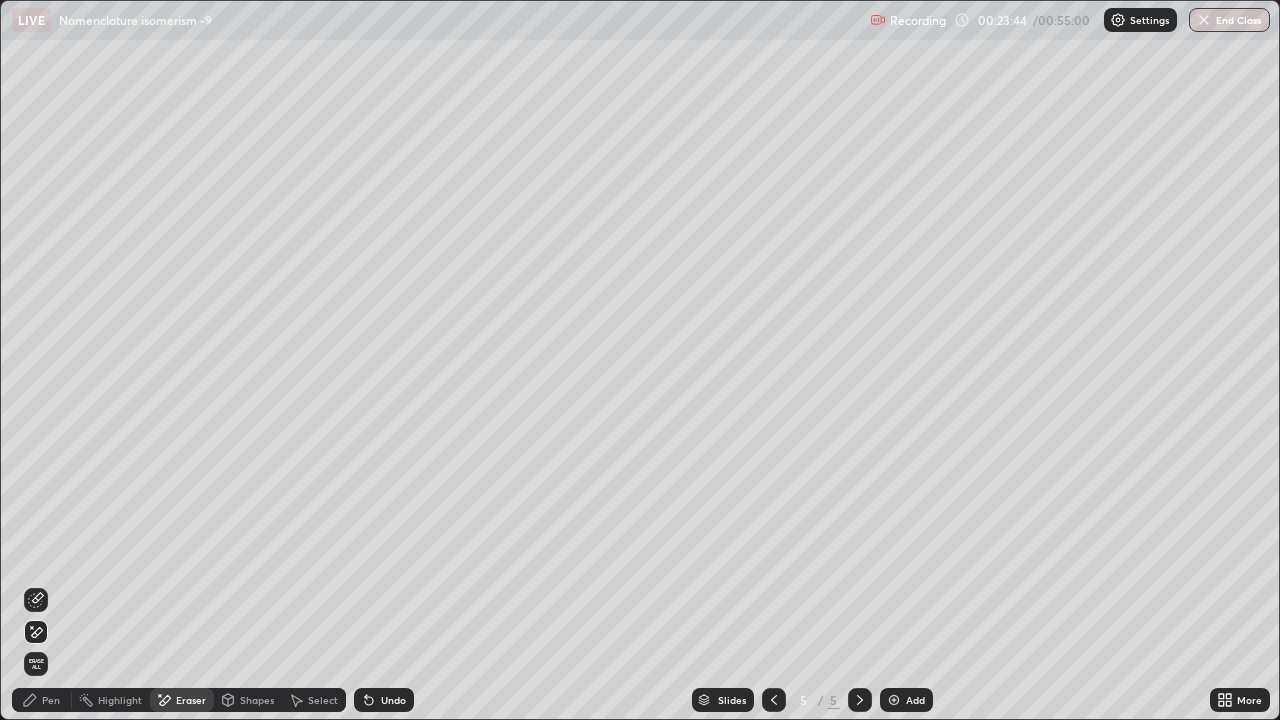 click 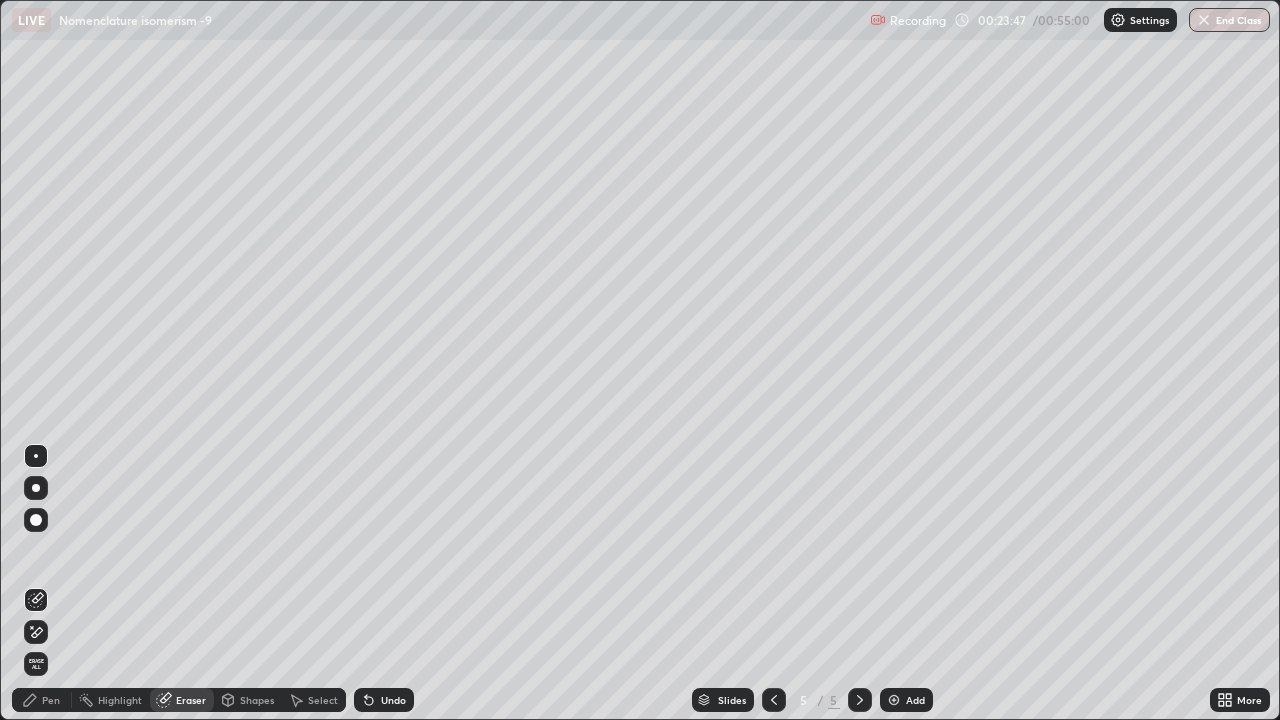 click on "Pen" at bounding box center [42, 700] 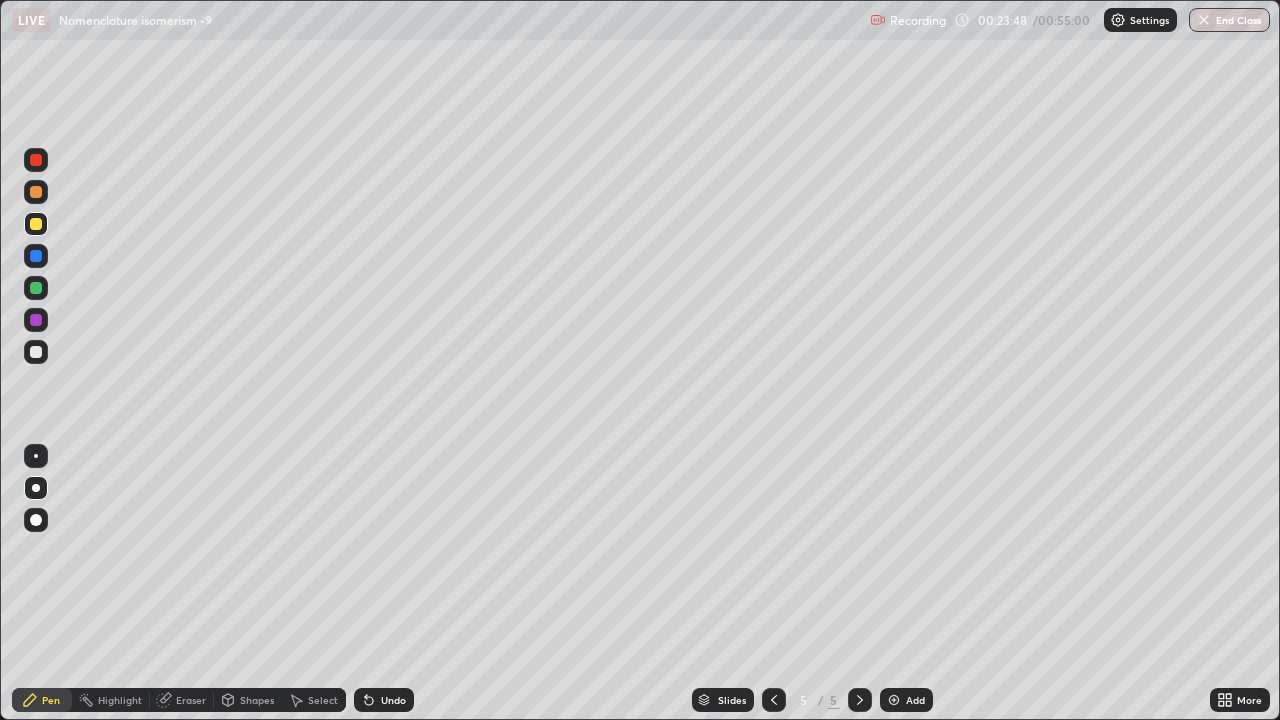 click at bounding box center (36, 288) 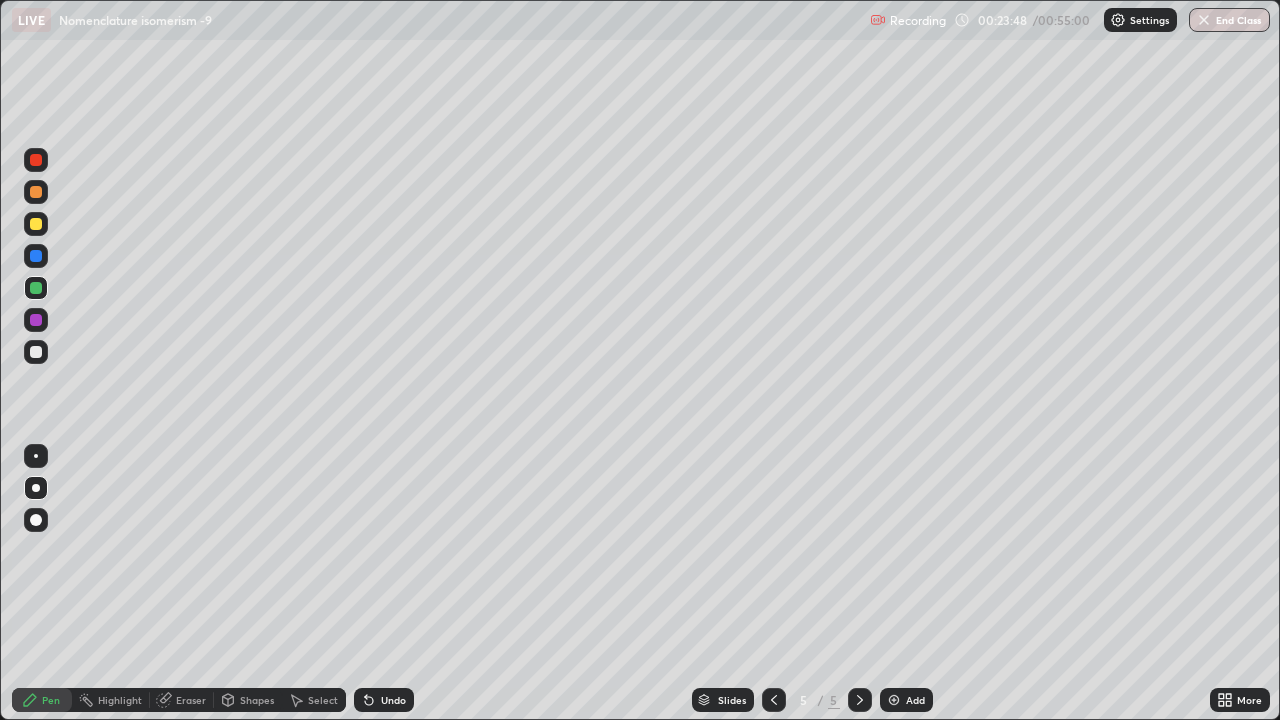 click at bounding box center [36, 456] 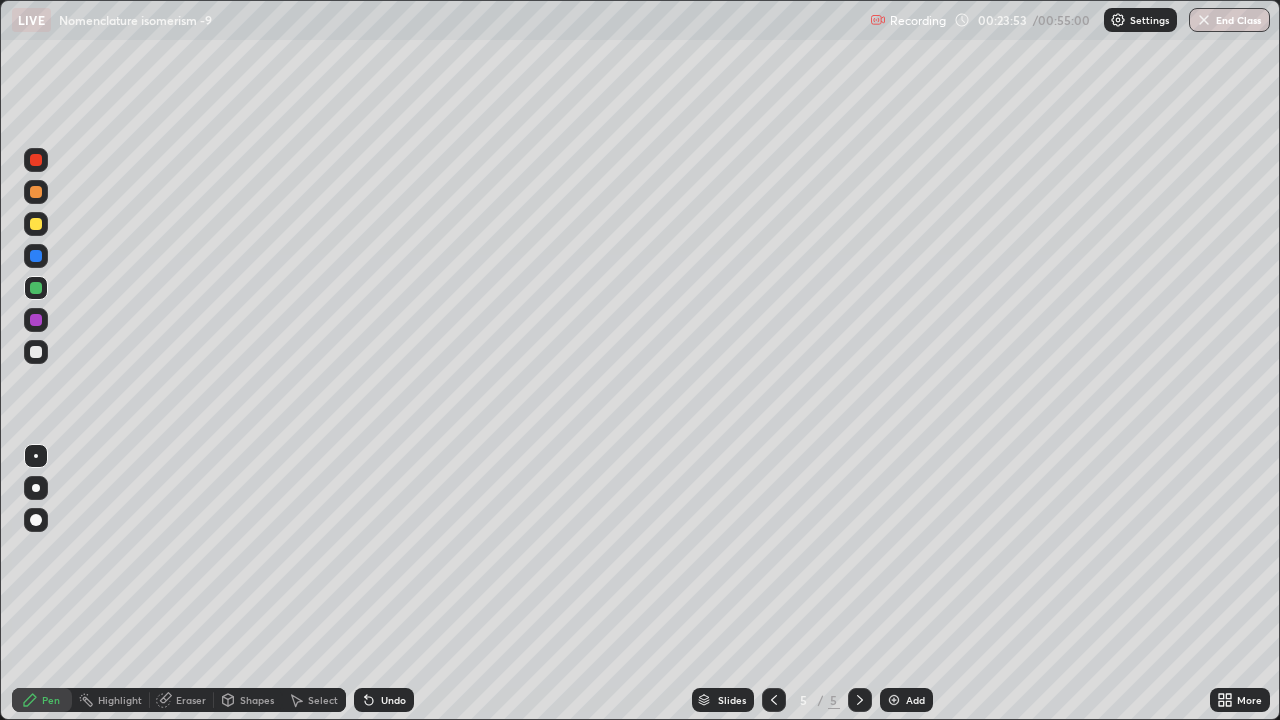 click at bounding box center (36, 352) 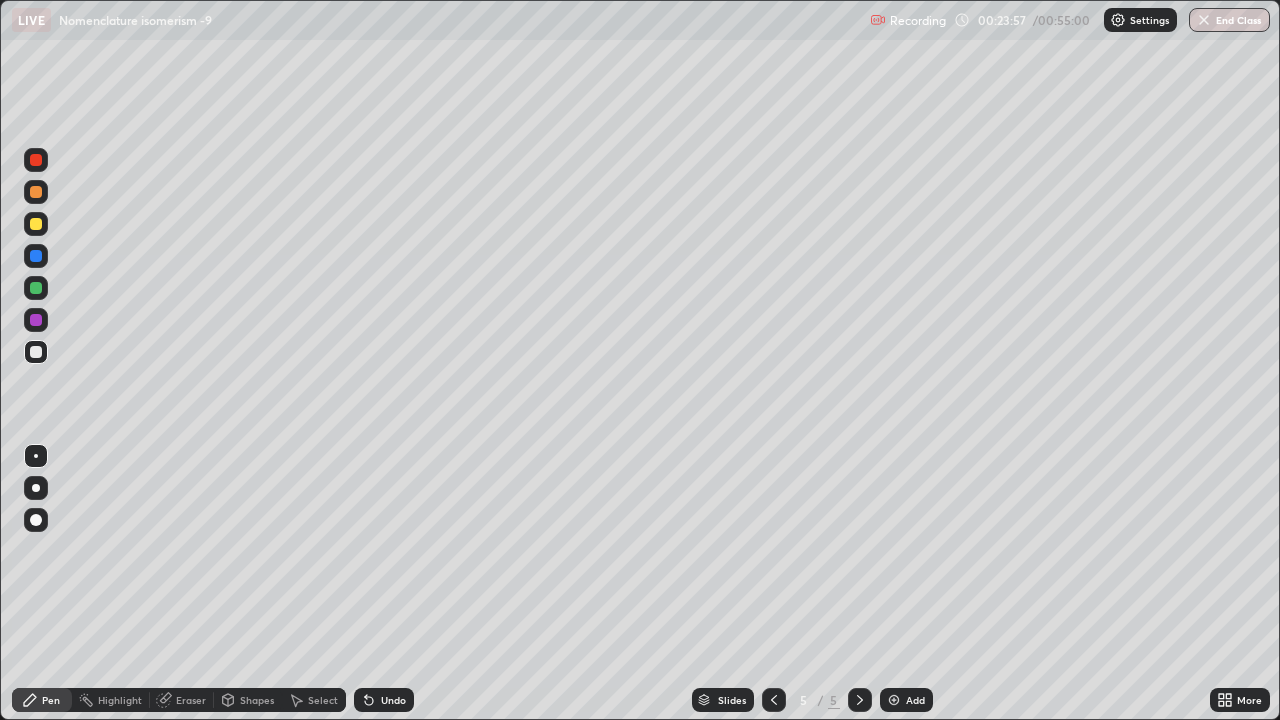 click at bounding box center (36, 224) 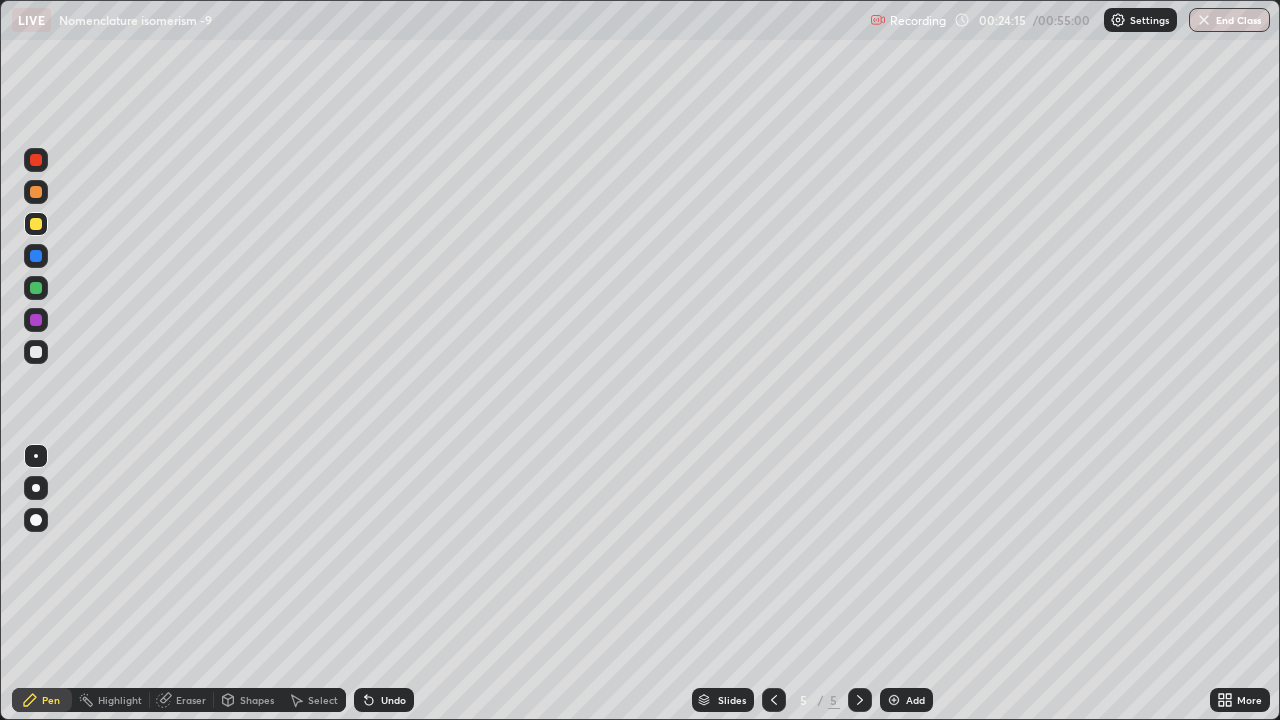 click on "Eraser" at bounding box center (191, 700) 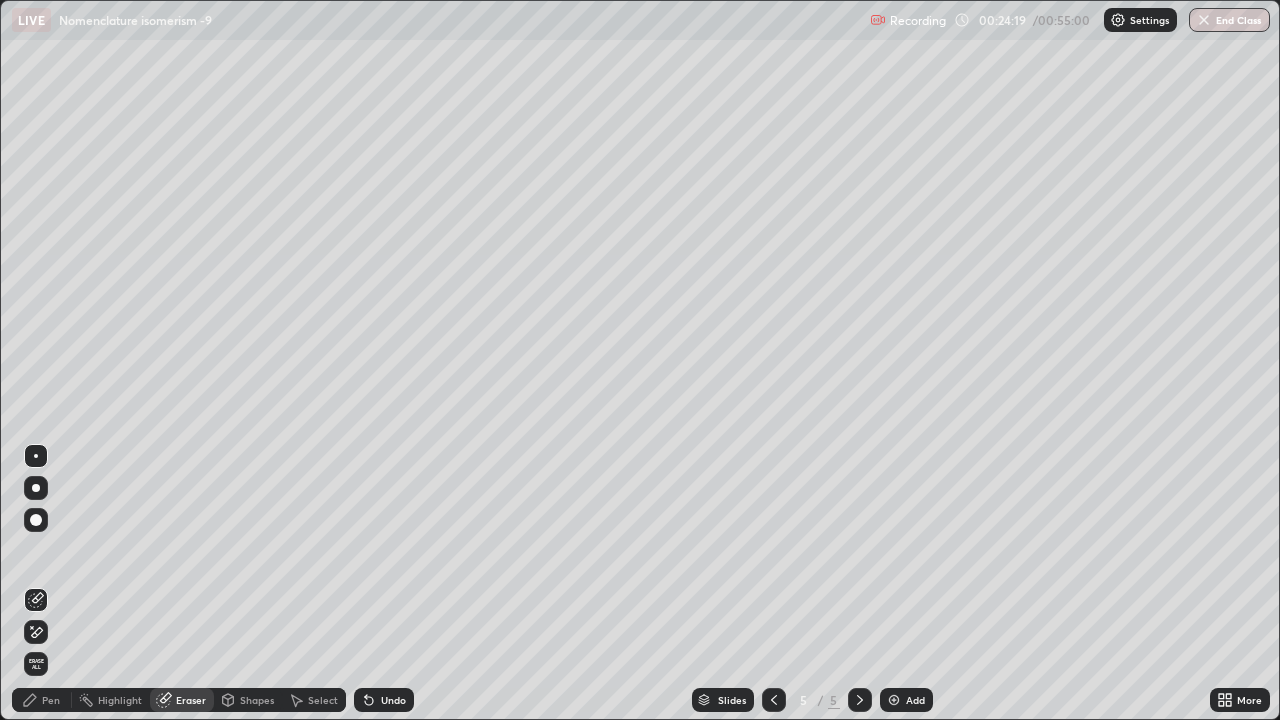 click on "Pen" at bounding box center [42, 700] 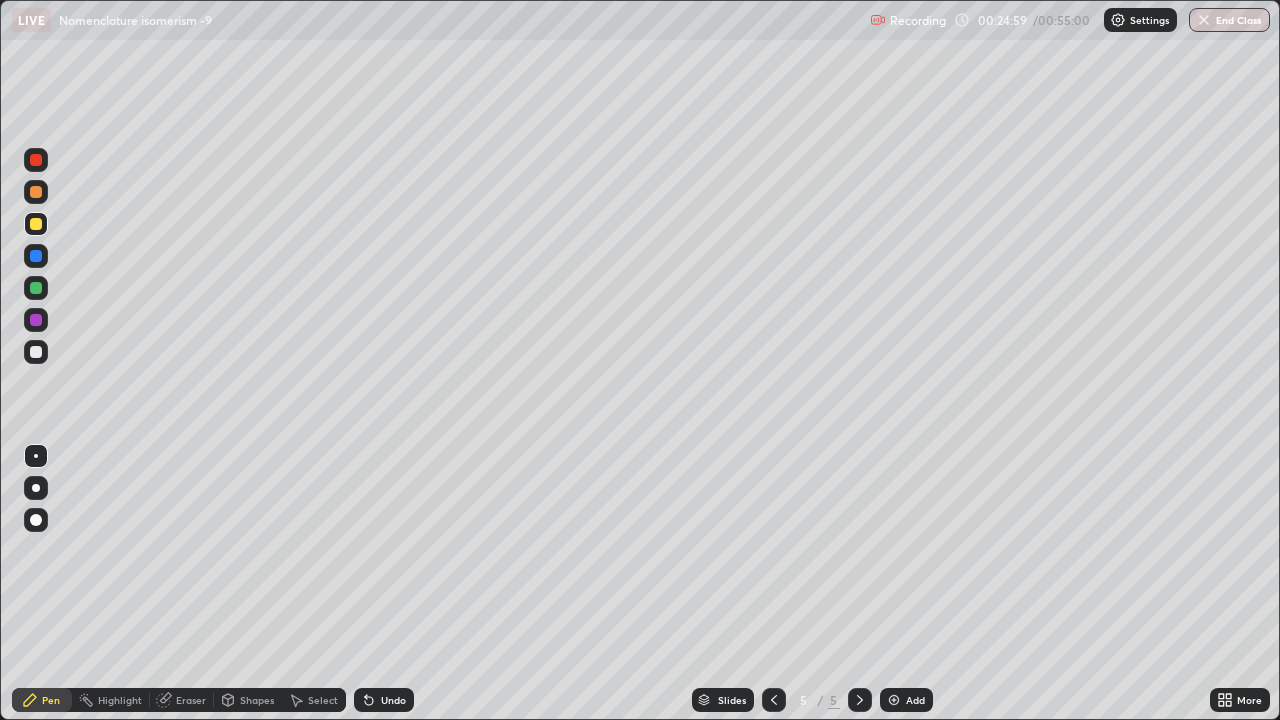 click at bounding box center (36, 488) 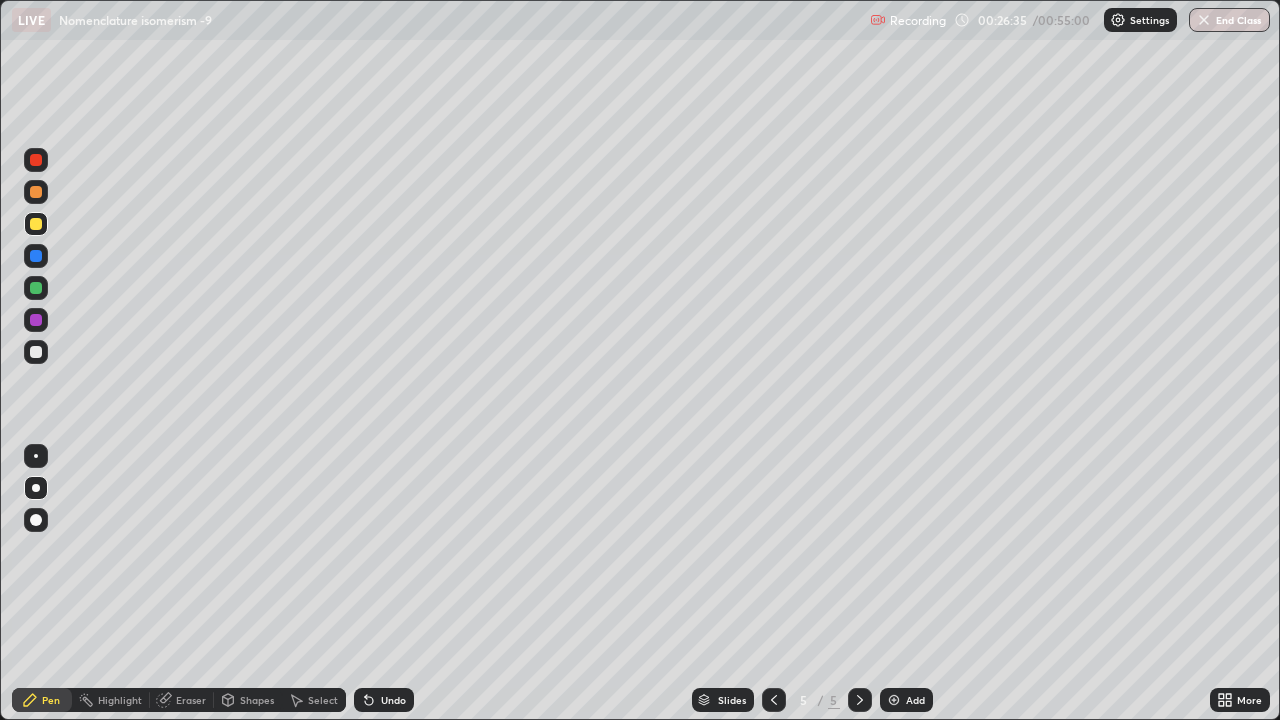 click at bounding box center (894, 700) 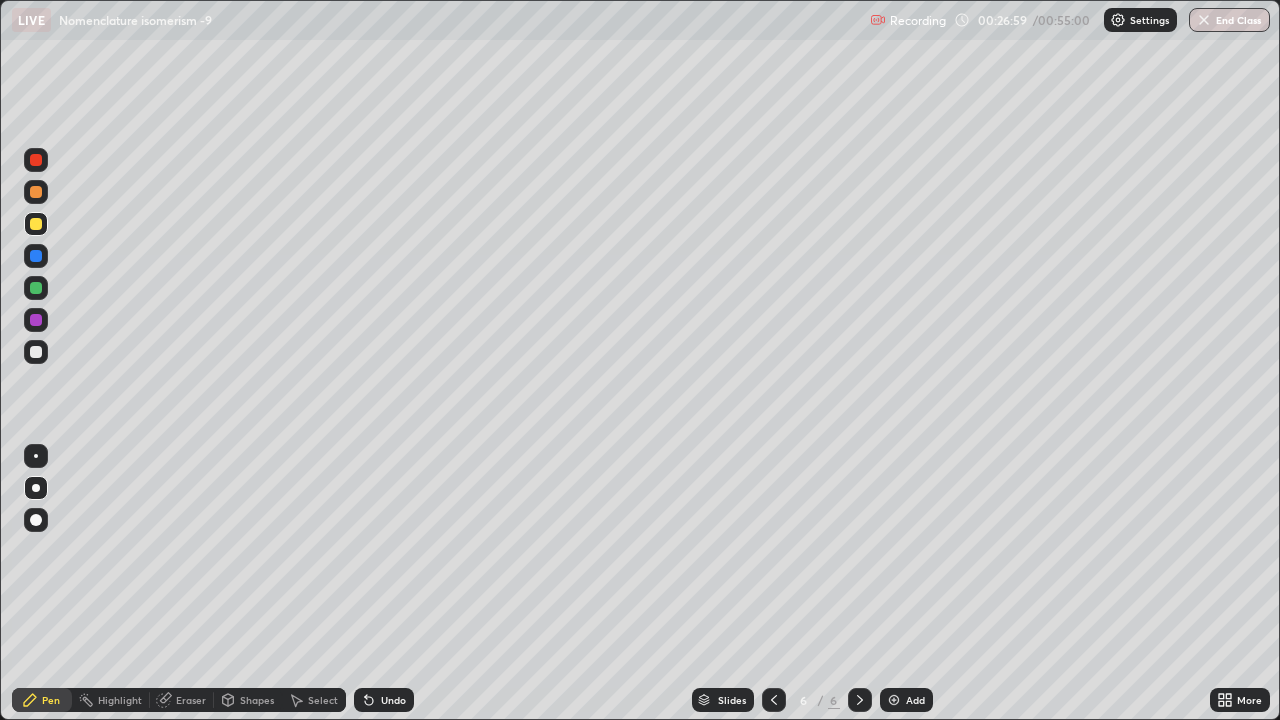 click at bounding box center [36, 352] 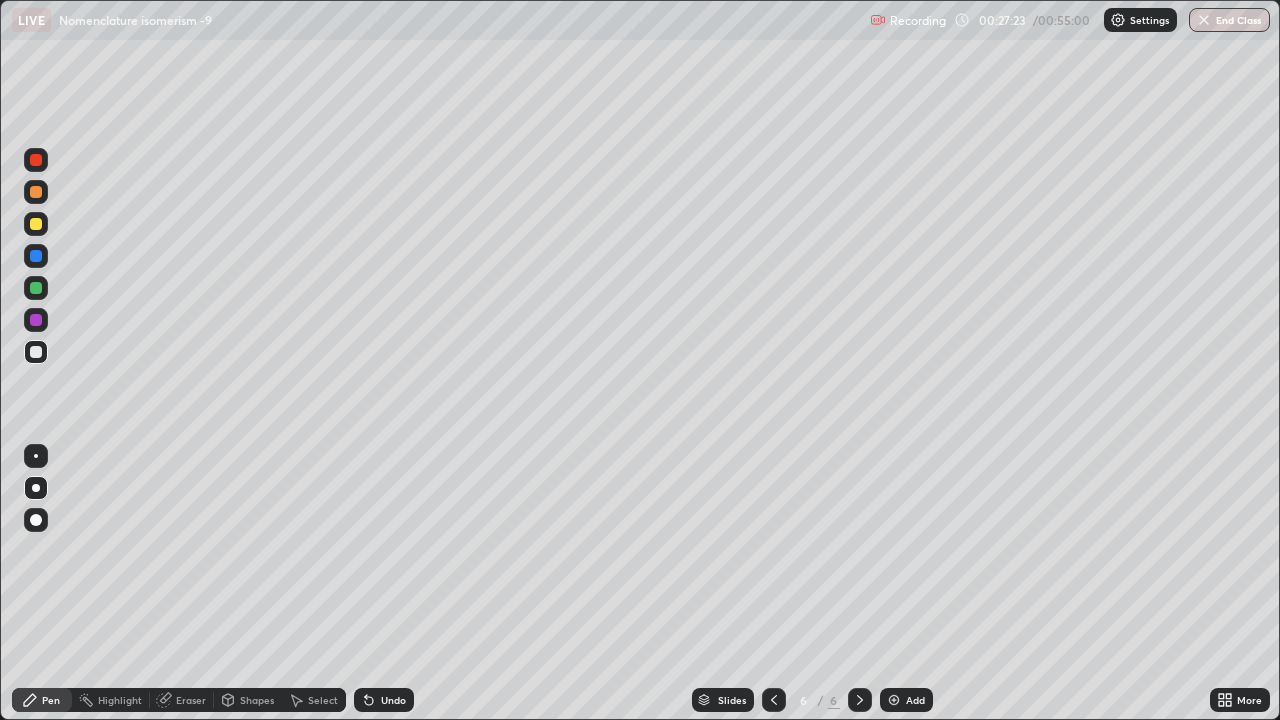 click at bounding box center (36, 224) 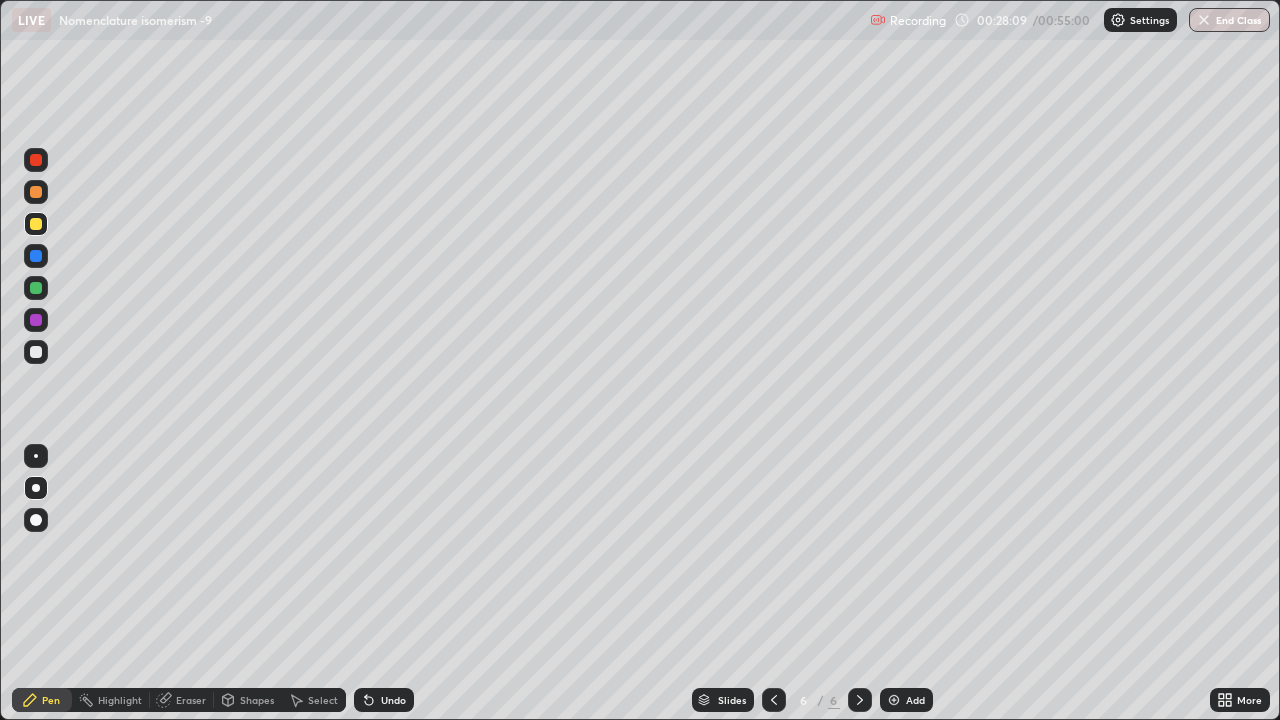 click at bounding box center [36, 520] 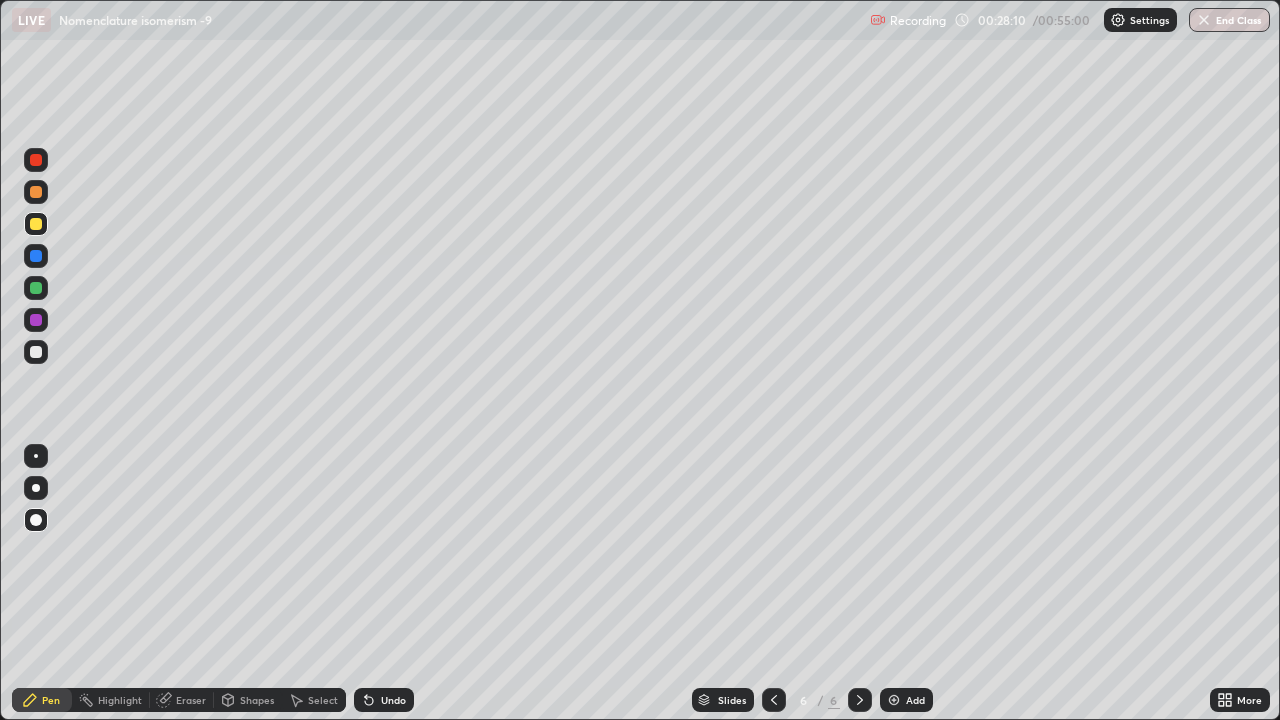 click at bounding box center (36, 352) 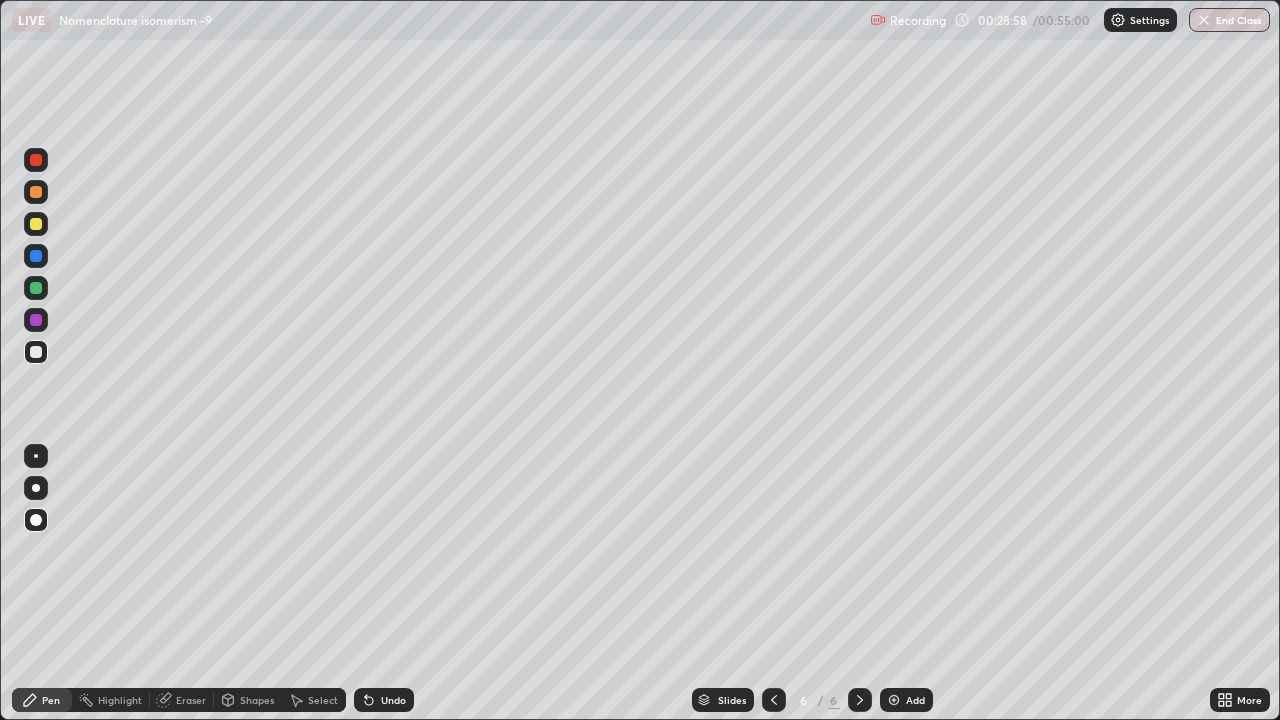 click at bounding box center (36, 224) 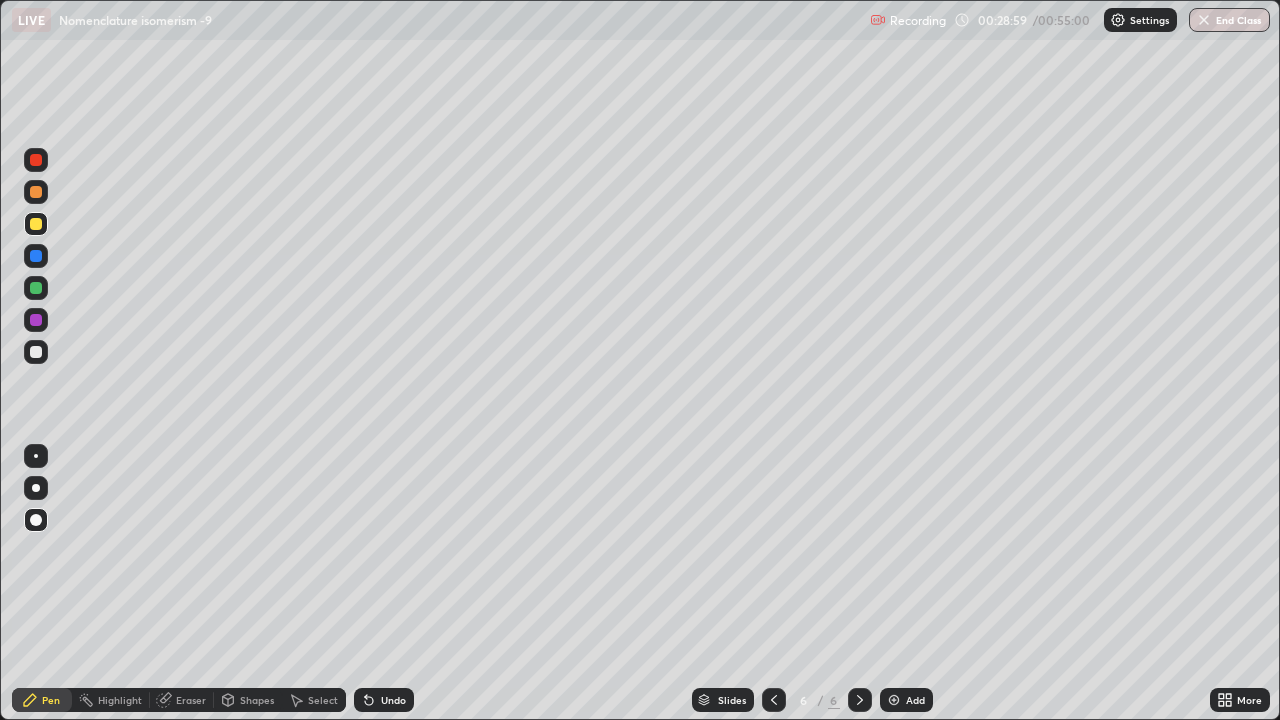 click at bounding box center [36, 488] 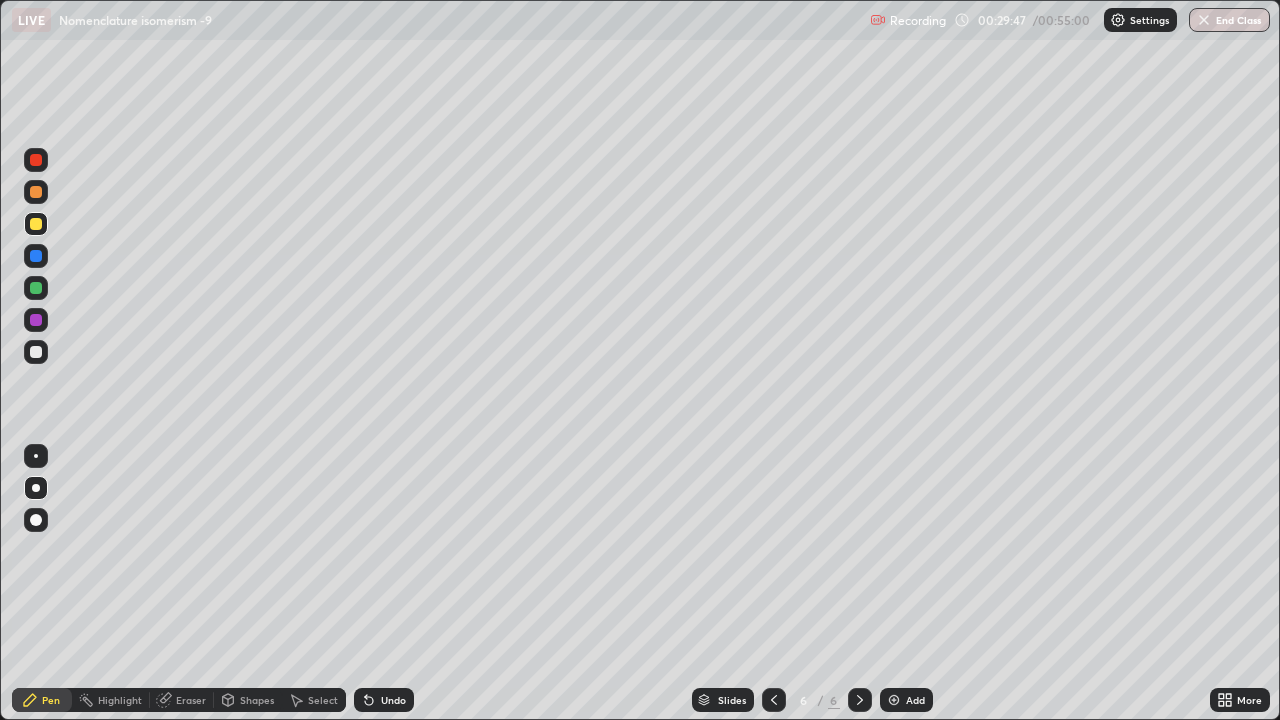 click at bounding box center (36, 352) 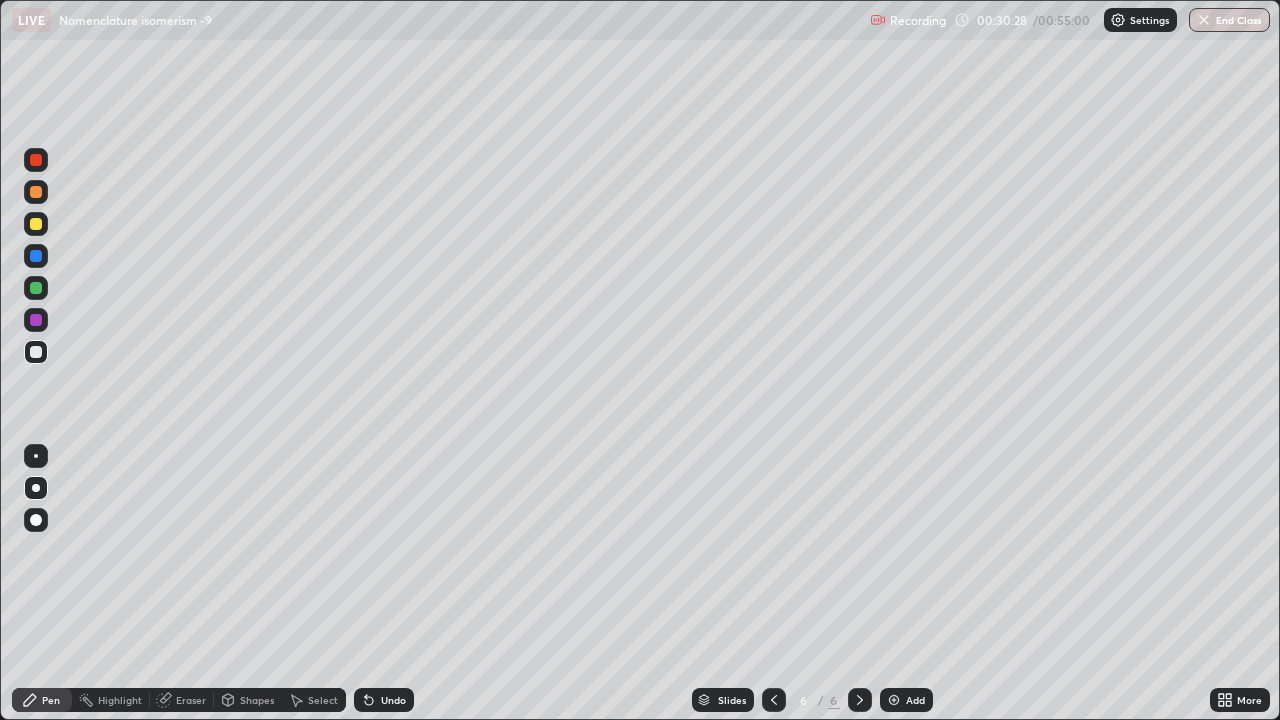 click 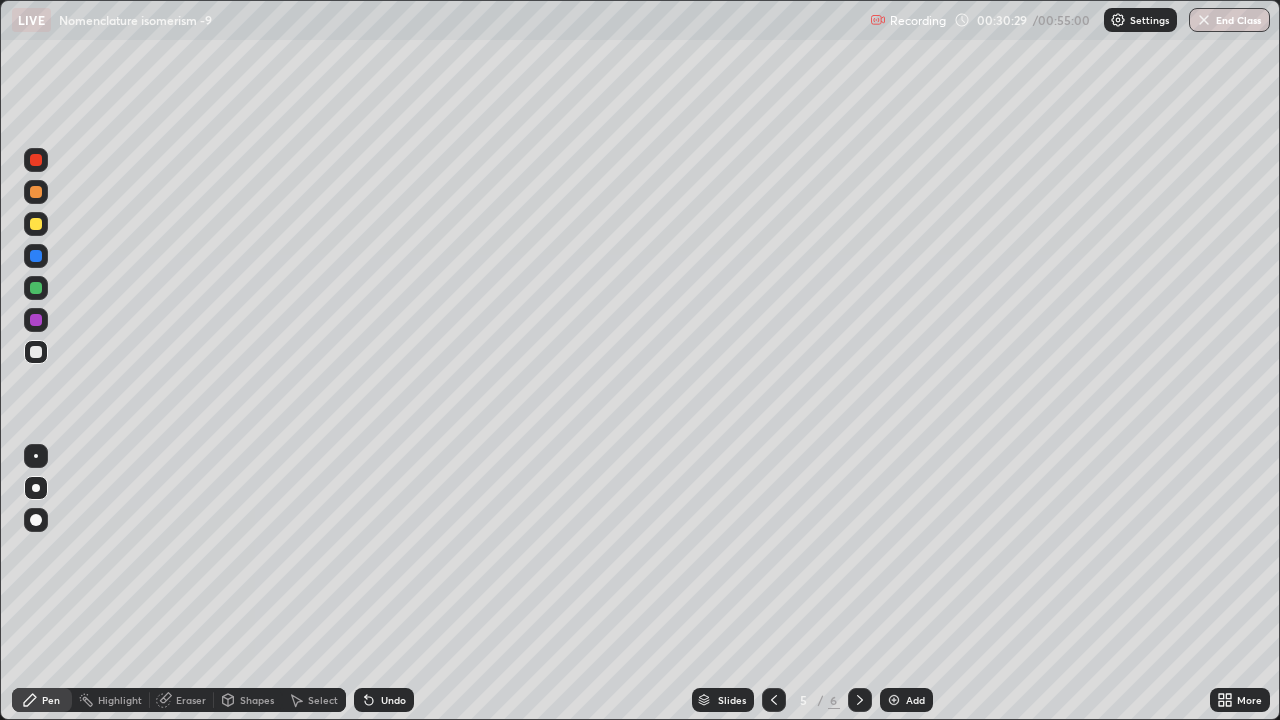 click 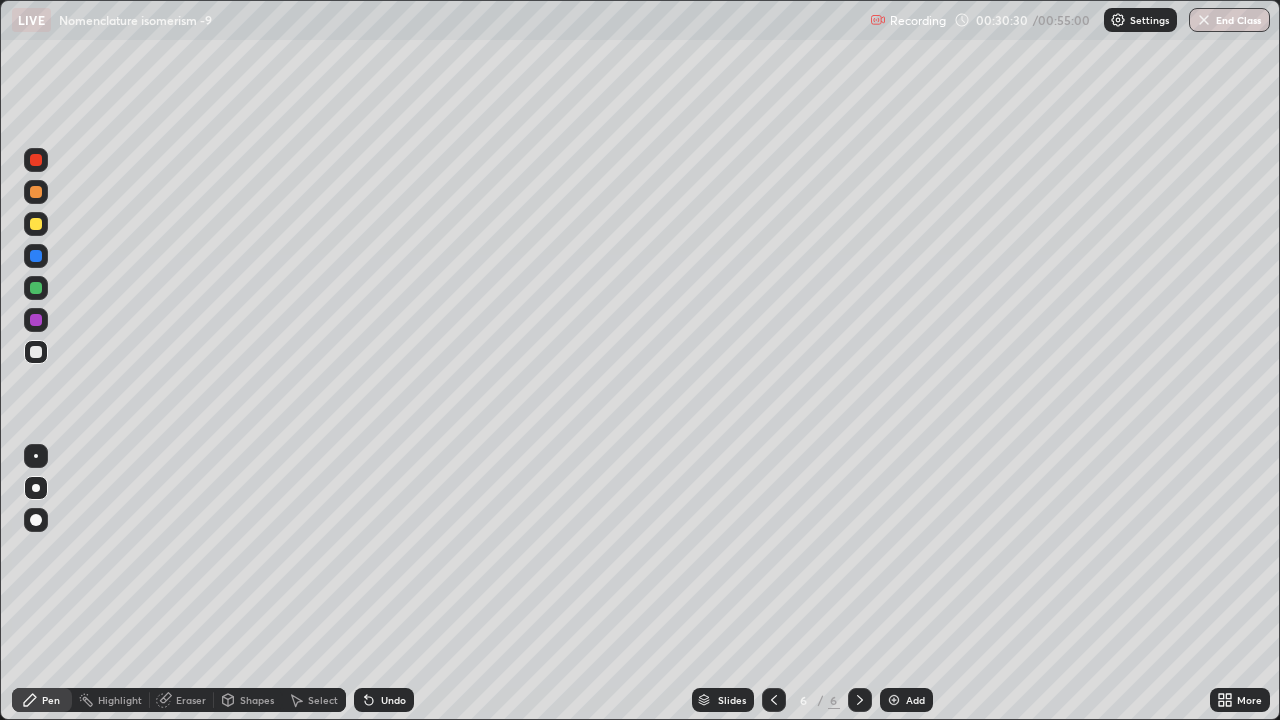 click at bounding box center (894, 700) 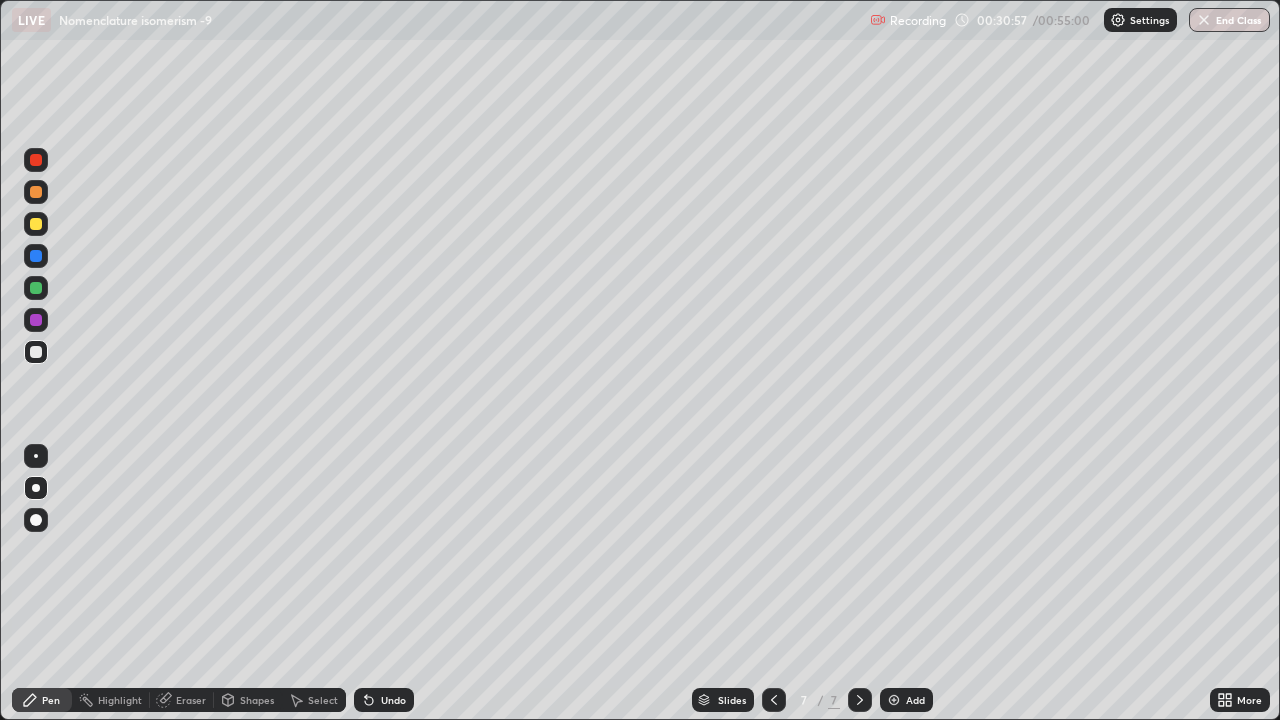 click at bounding box center (36, 288) 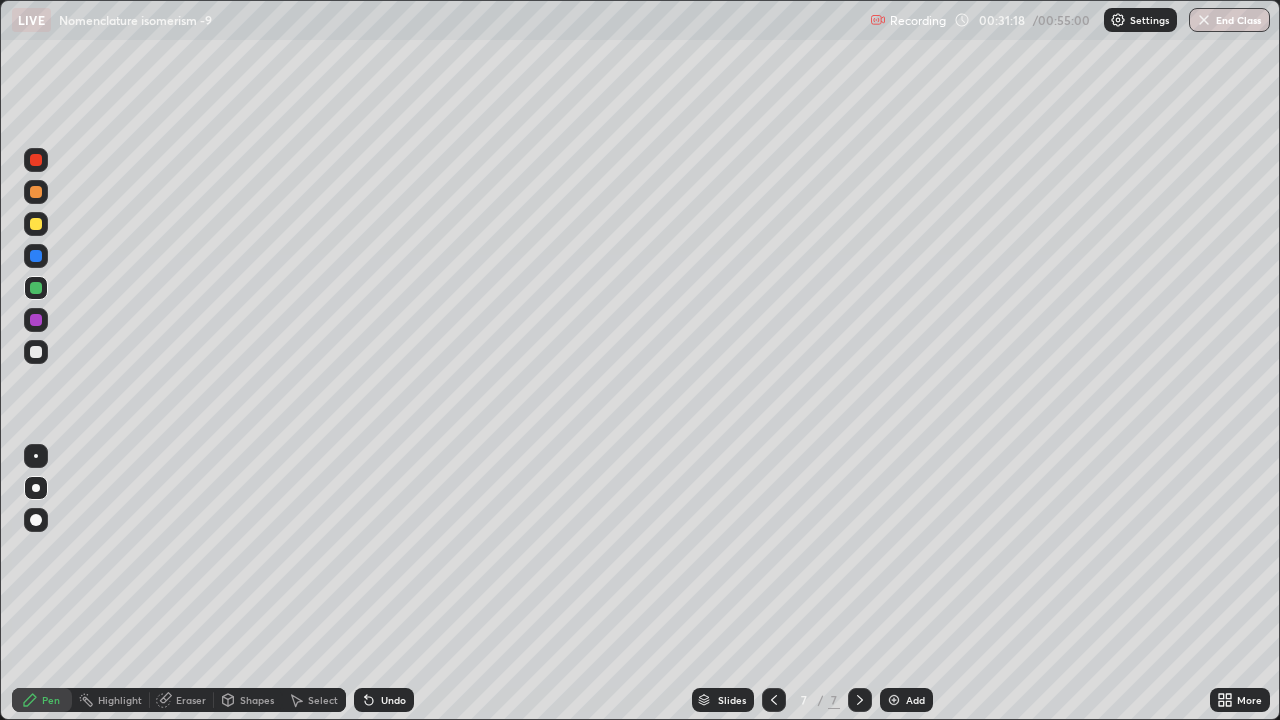 click at bounding box center (36, 352) 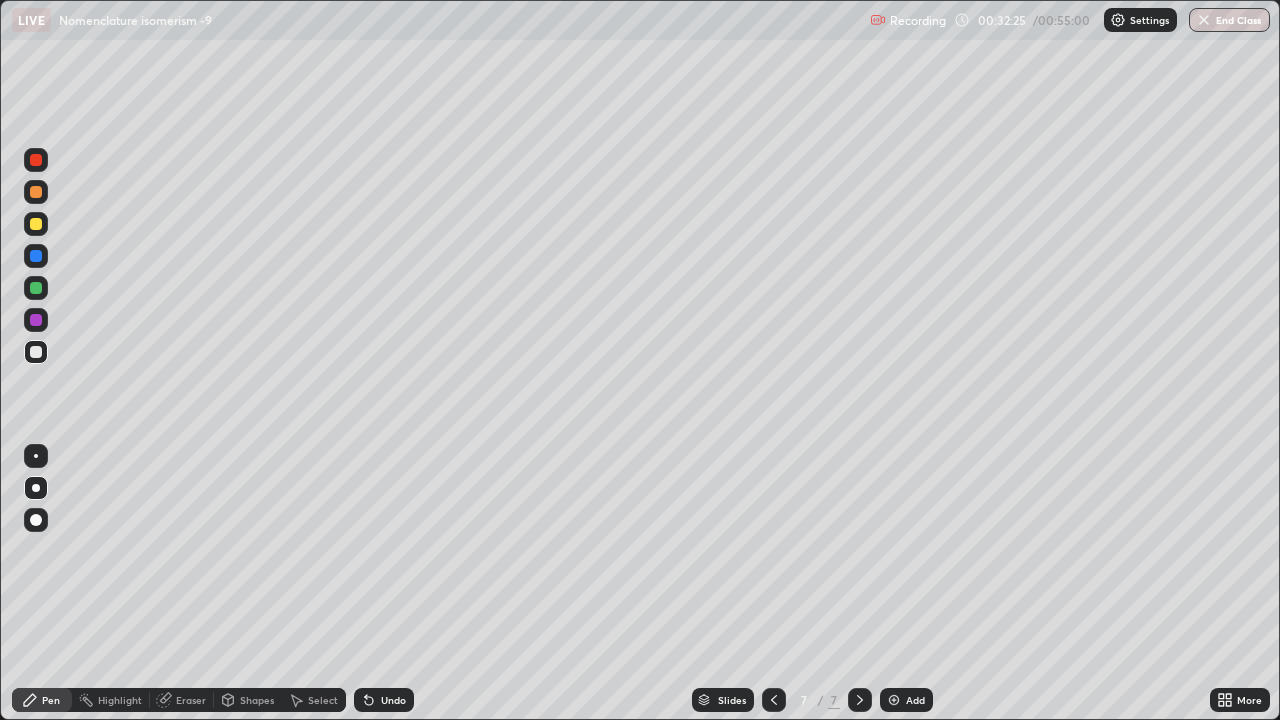 click 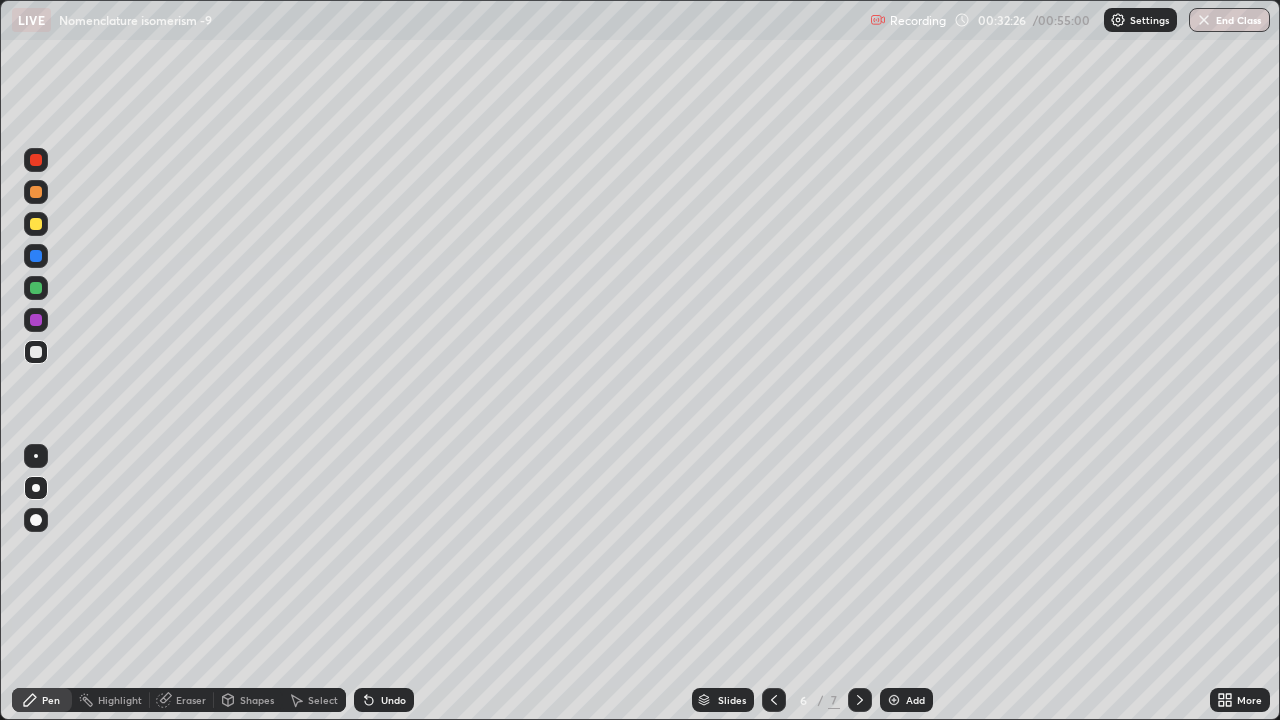 click 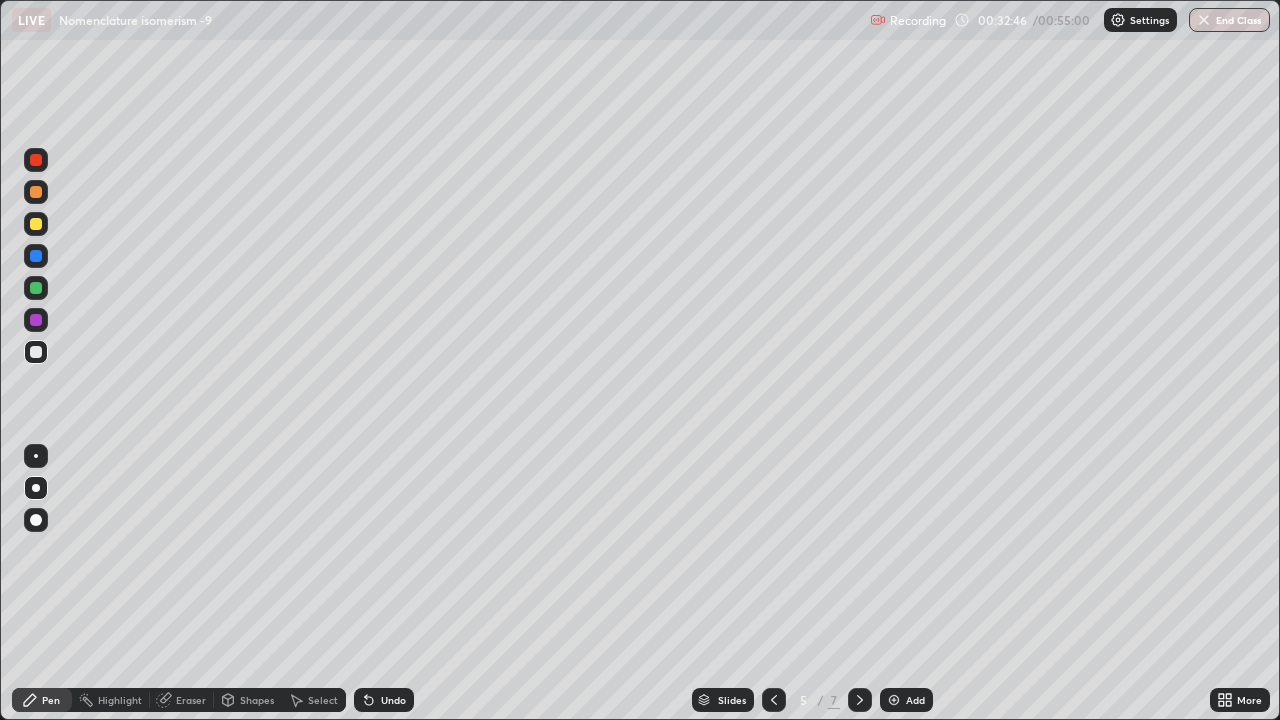 click 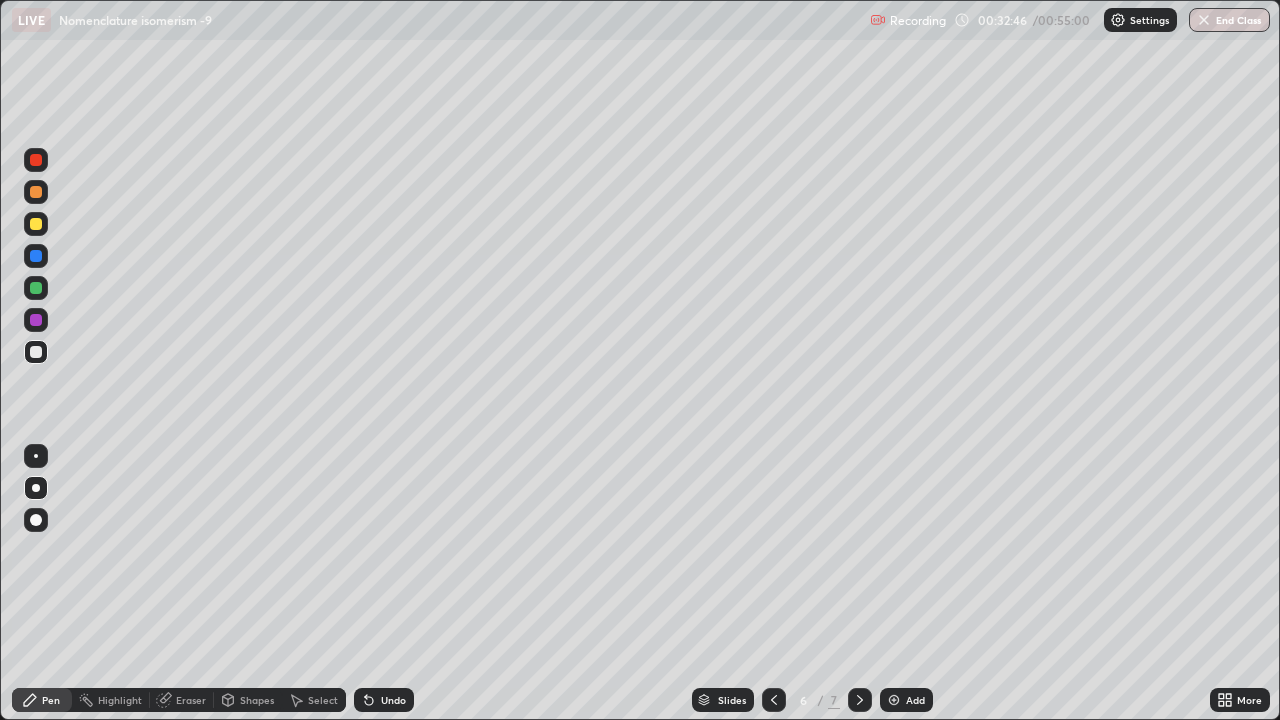 click 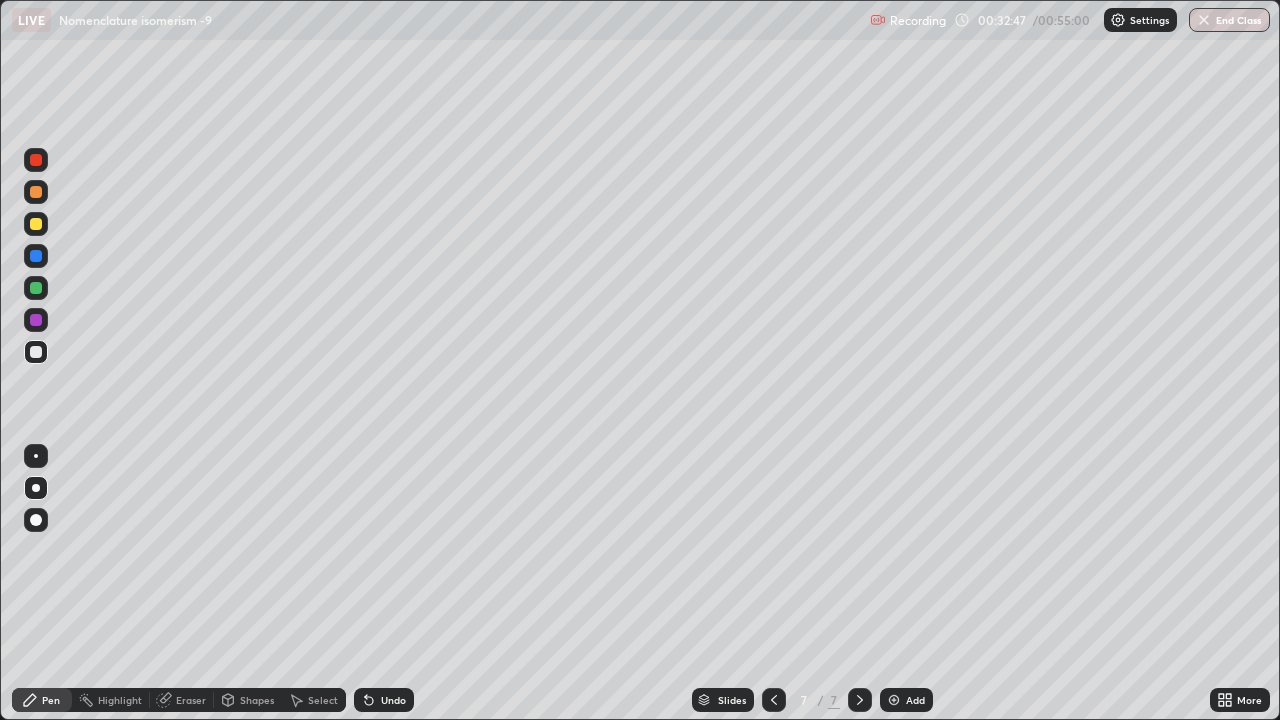 click 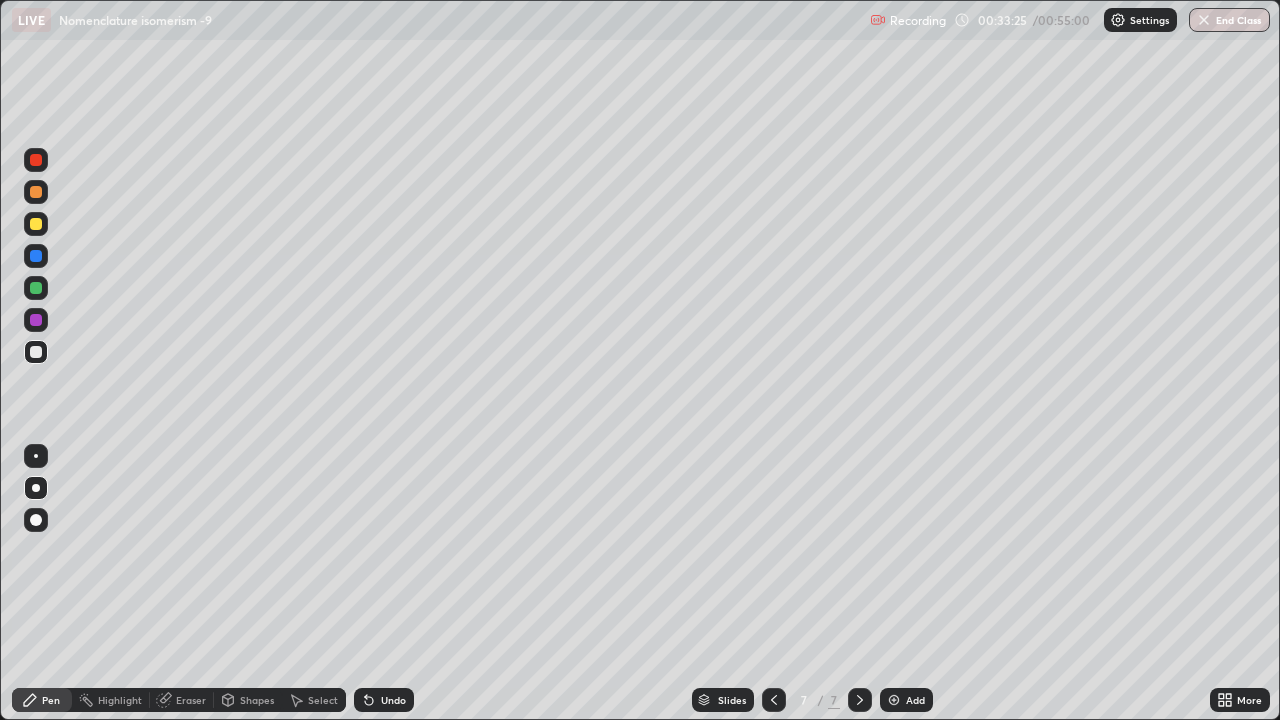 click at bounding box center (36, 288) 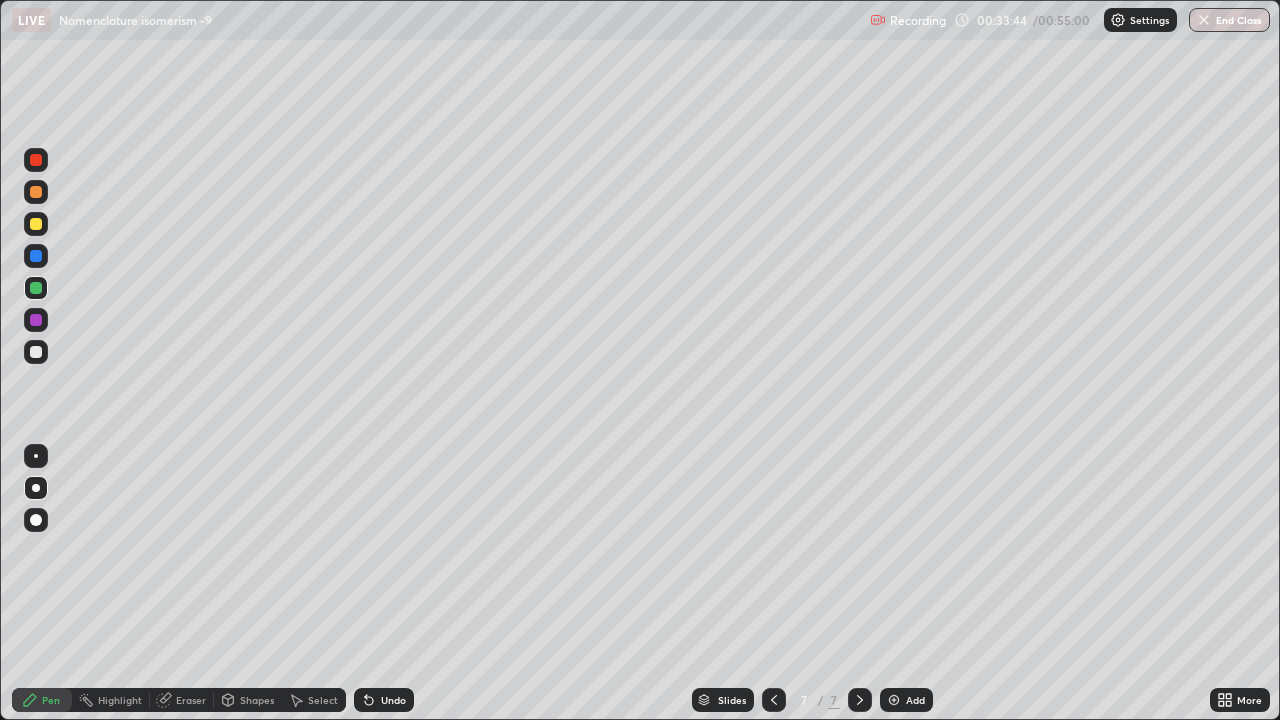 click at bounding box center (36, 224) 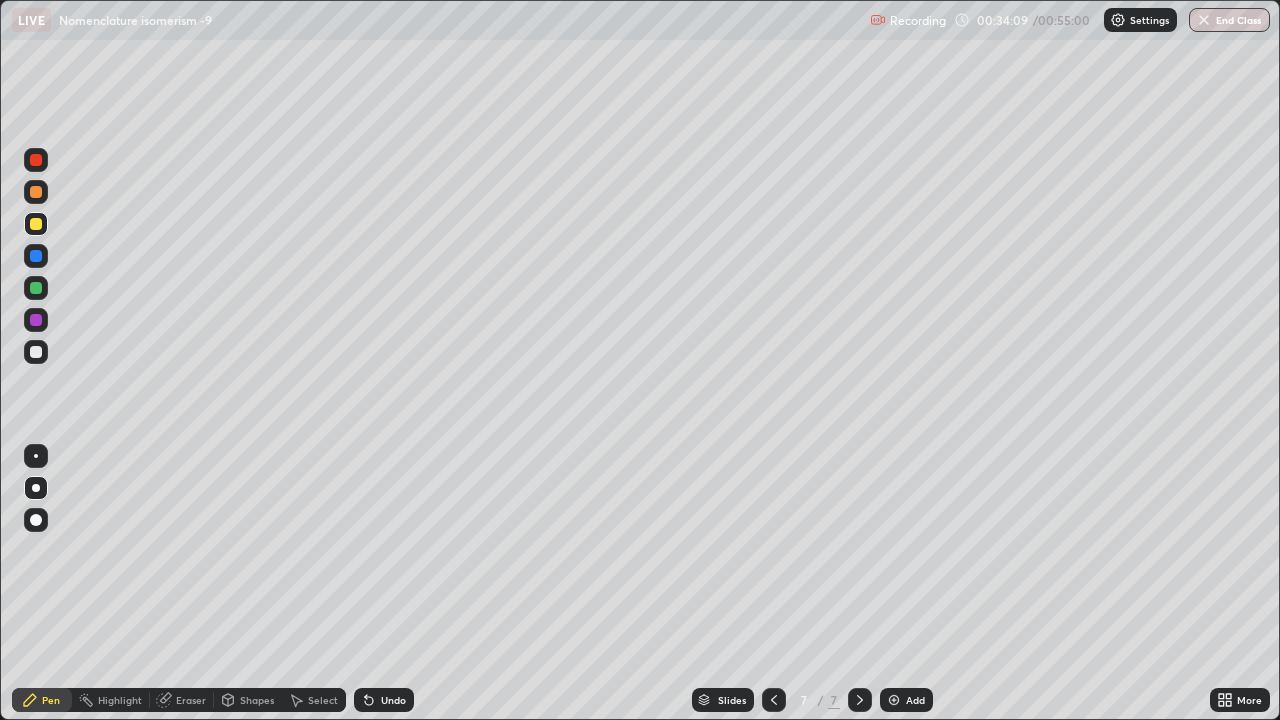 click 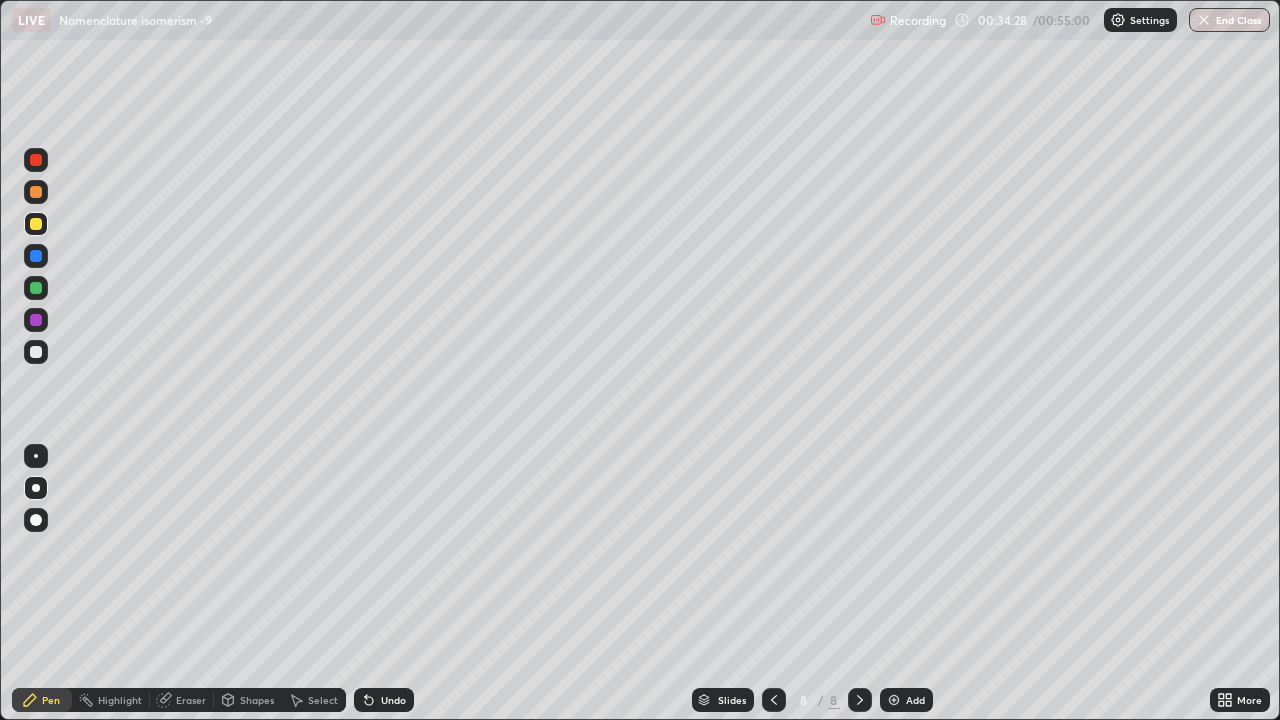 click 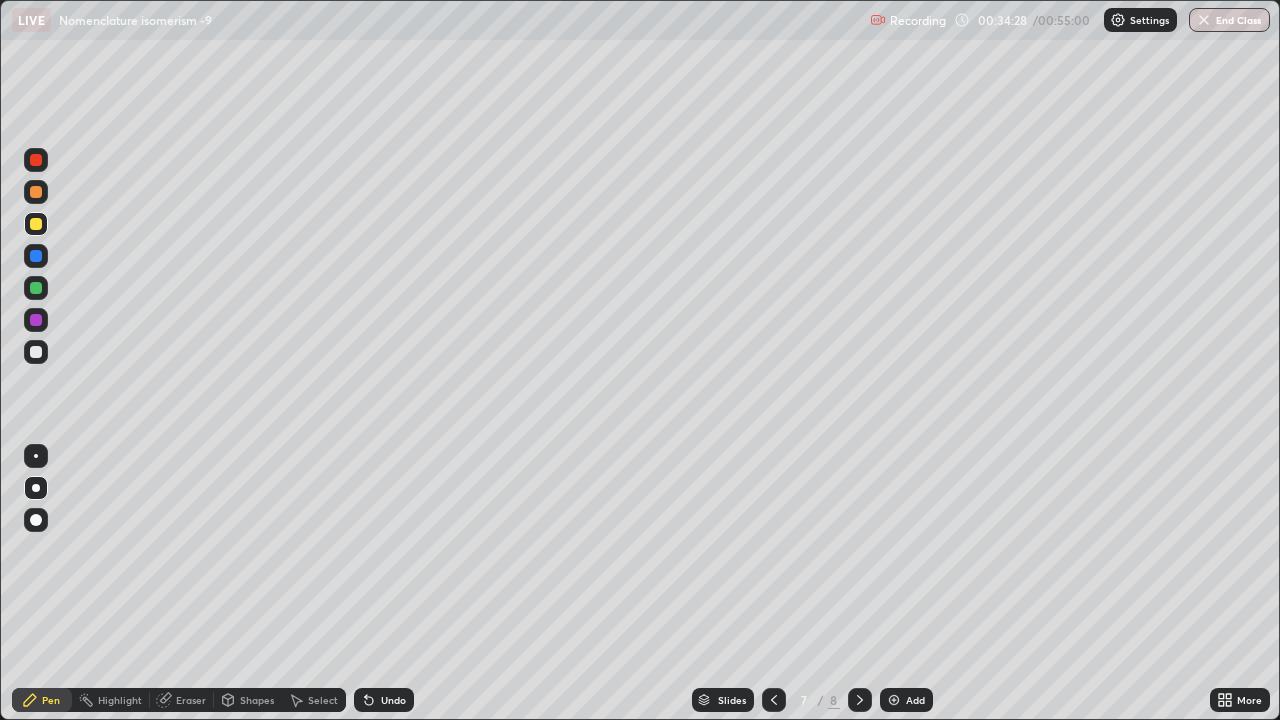 click 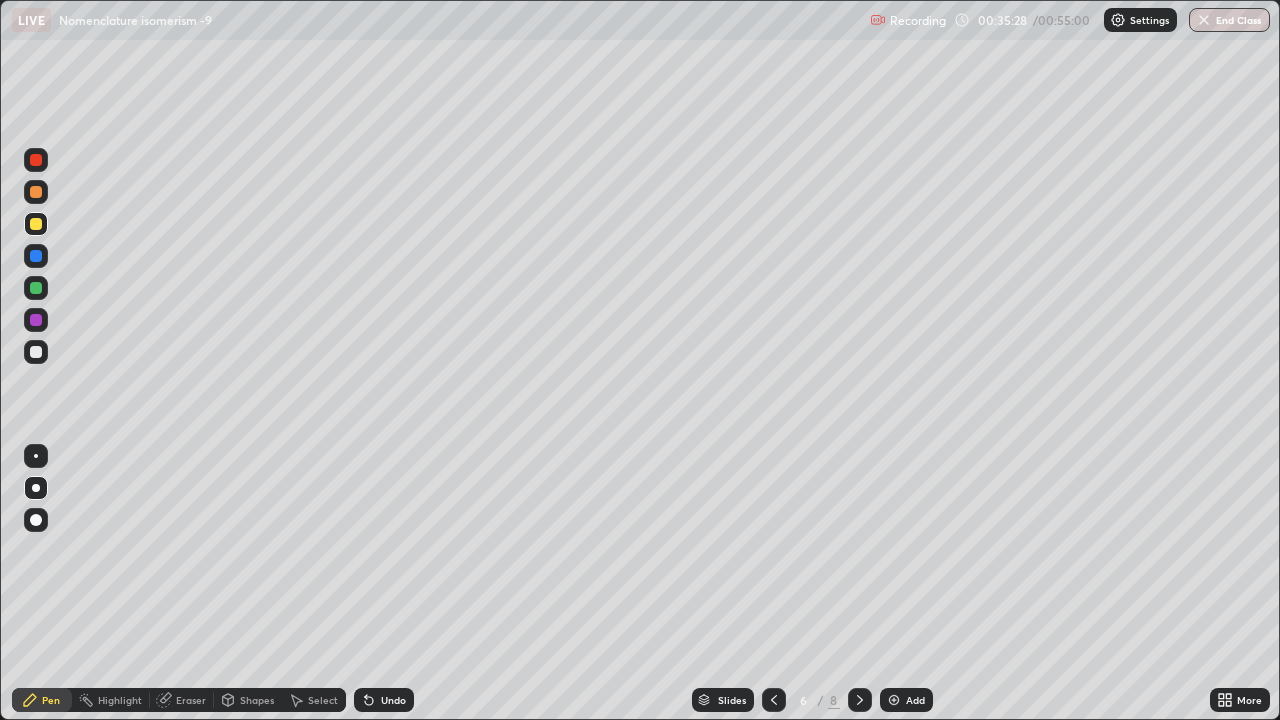click at bounding box center [36, 352] 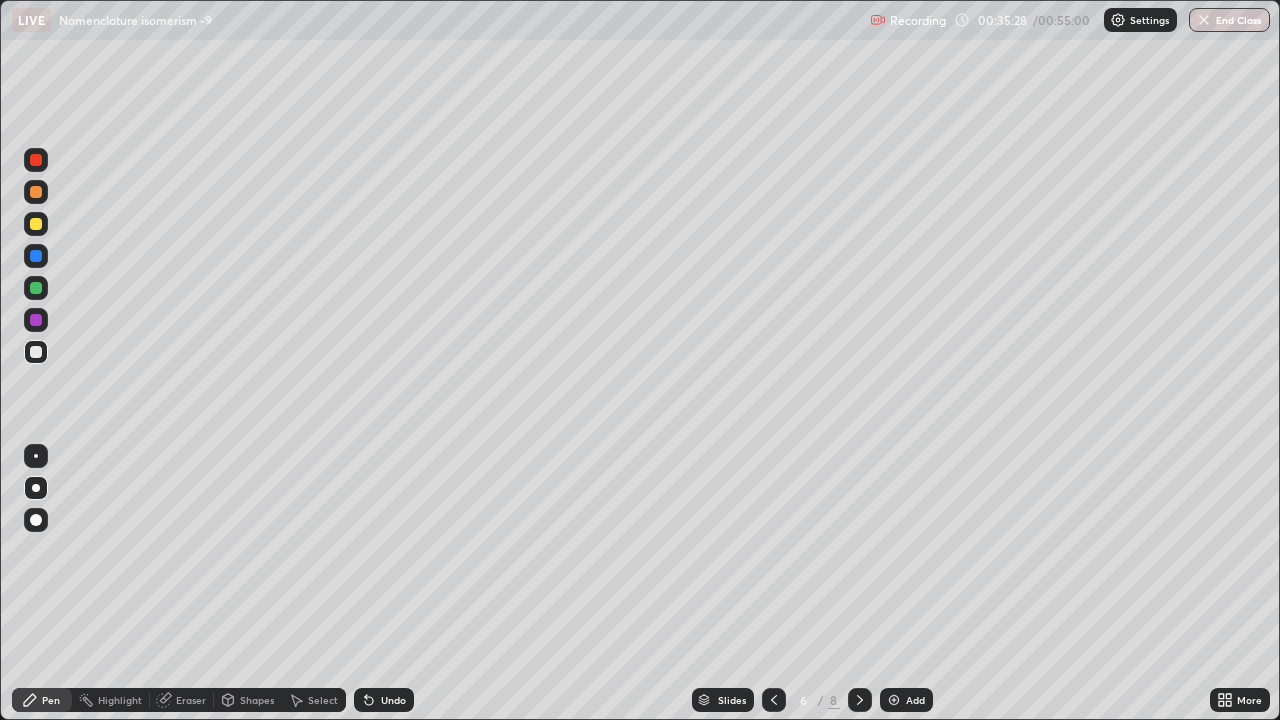 click at bounding box center (36, 456) 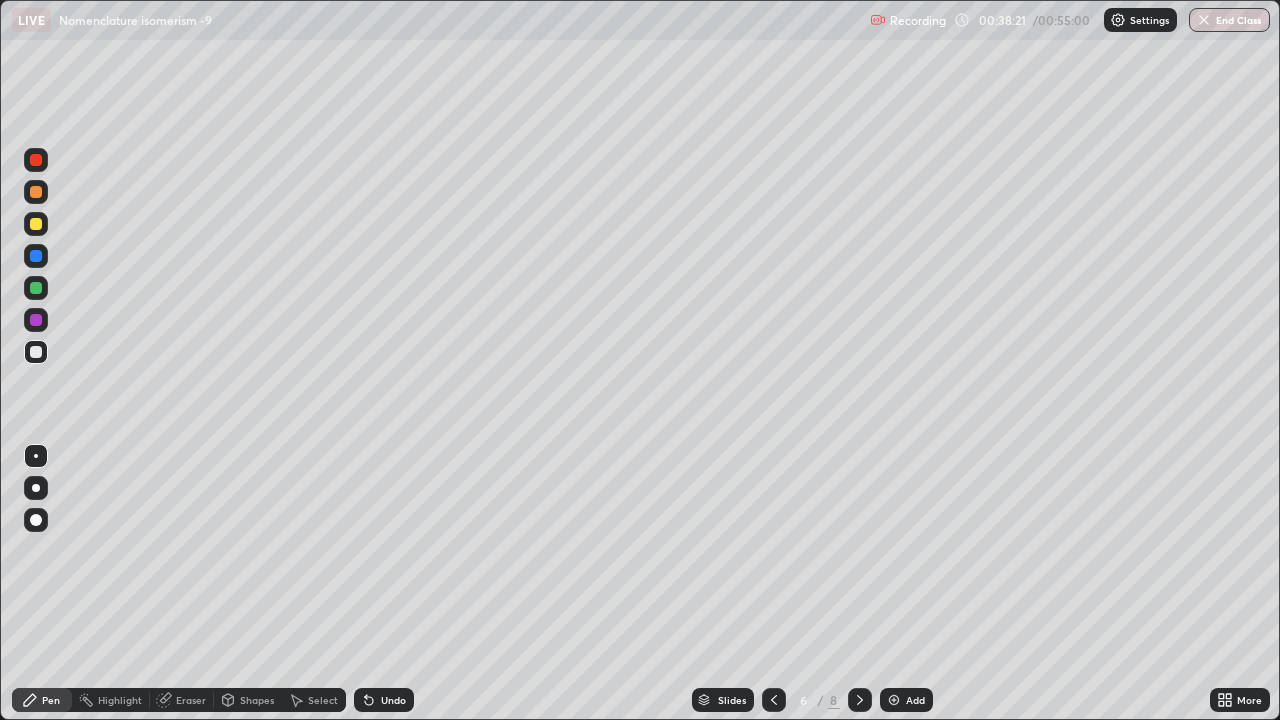 click 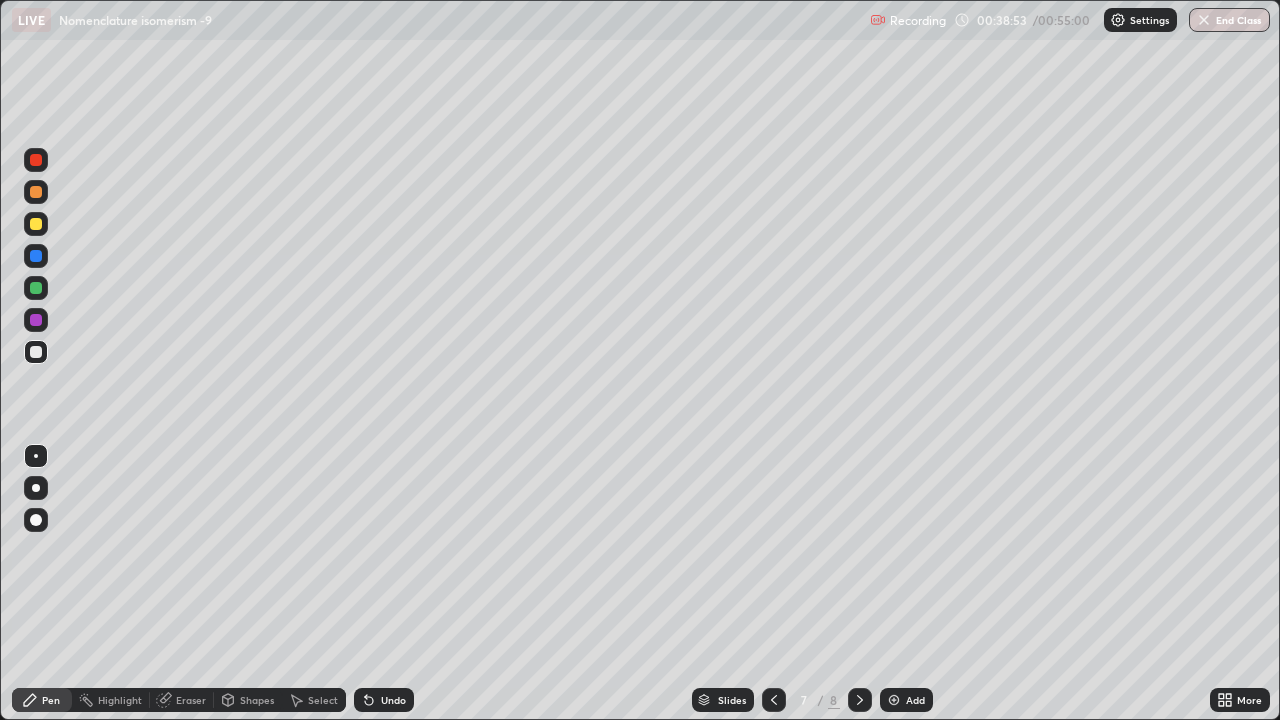 click at bounding box center (36, 488) 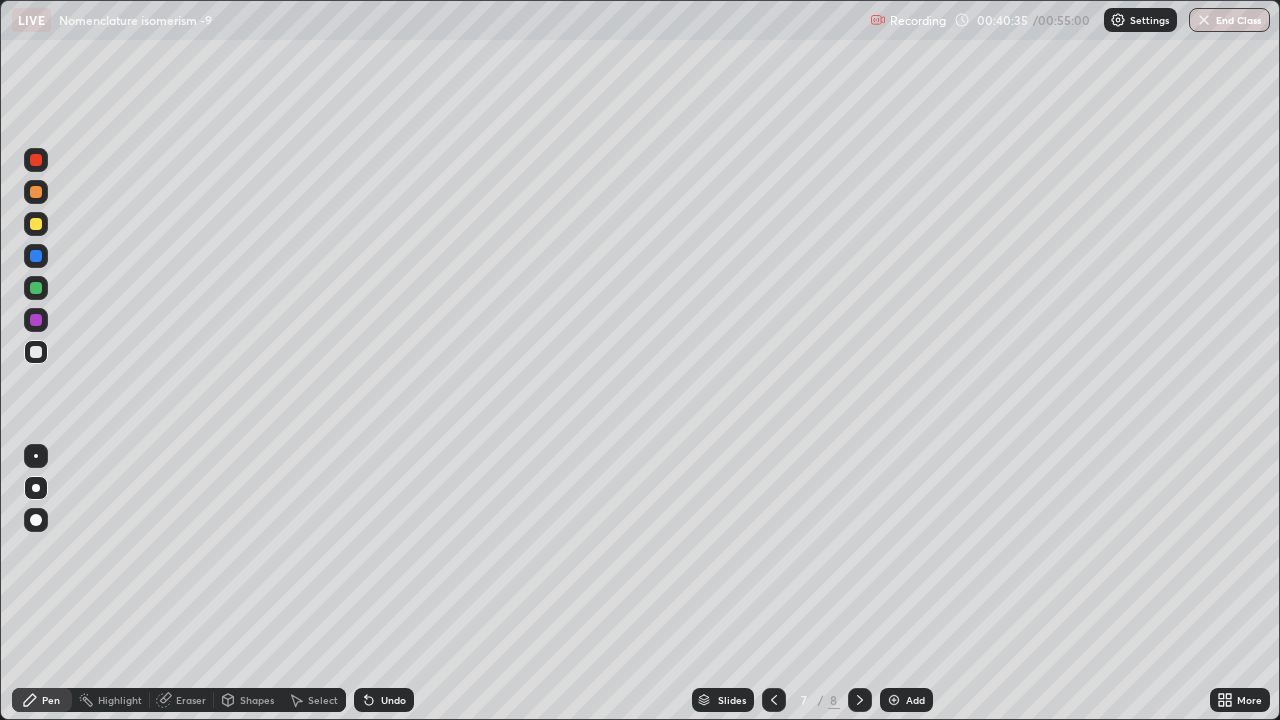 click at bounding box center [36, 224] 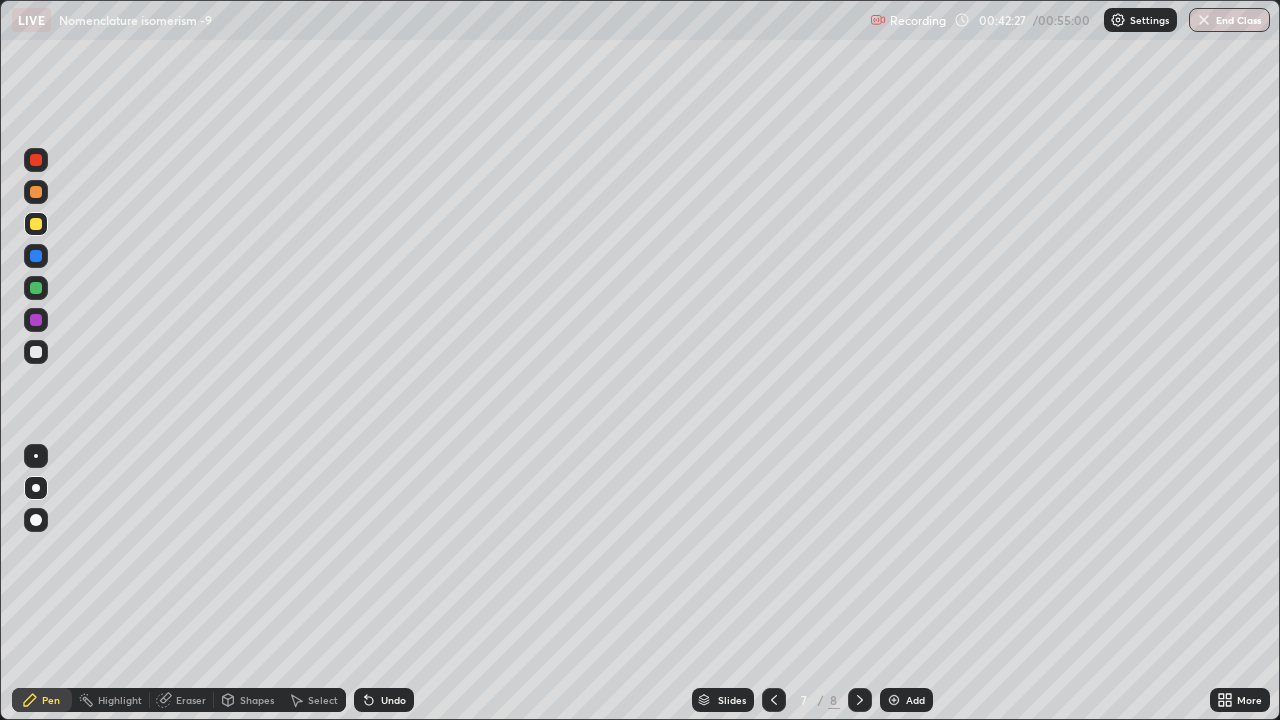 click 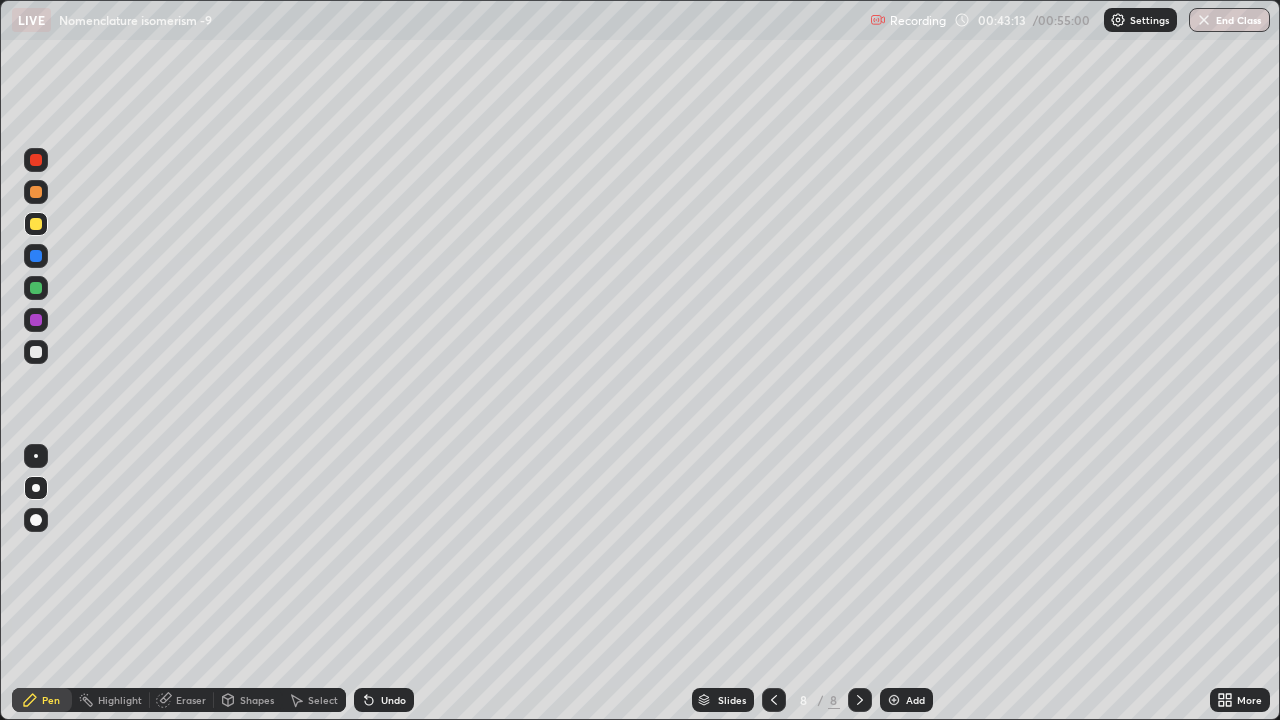 click at bounding box center [36, 352] 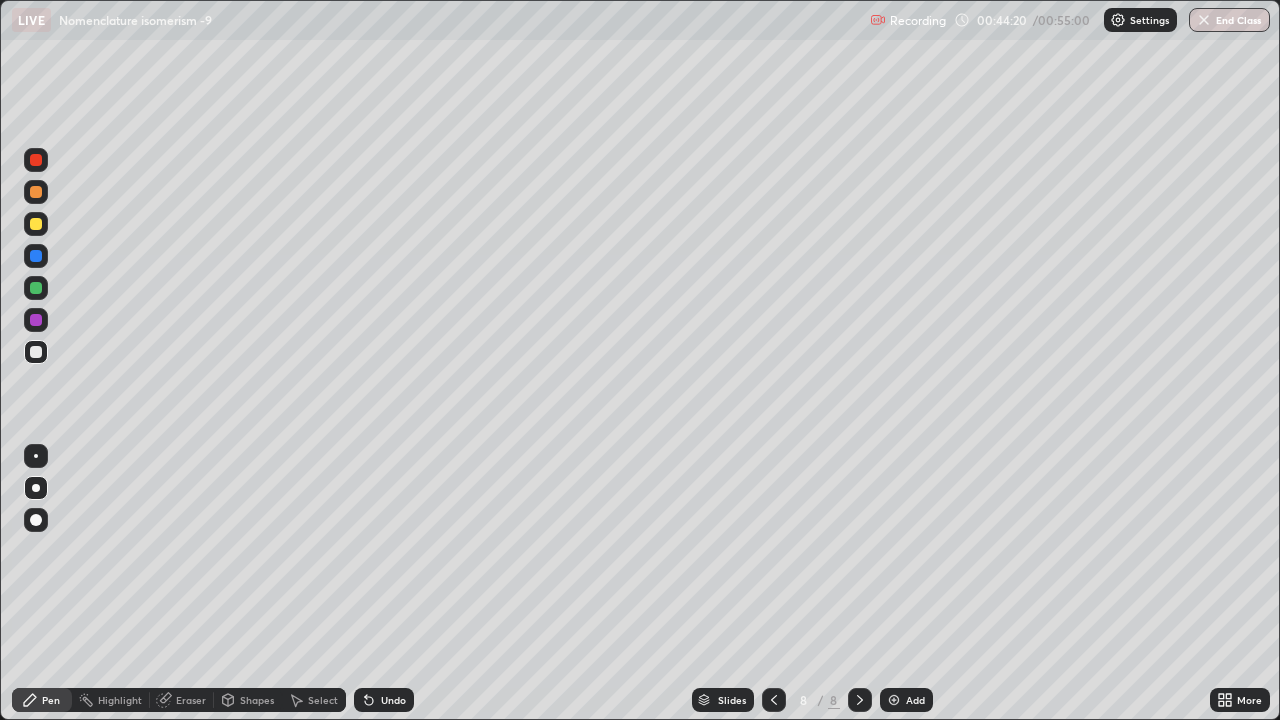 click at bounding box center [774, 700] 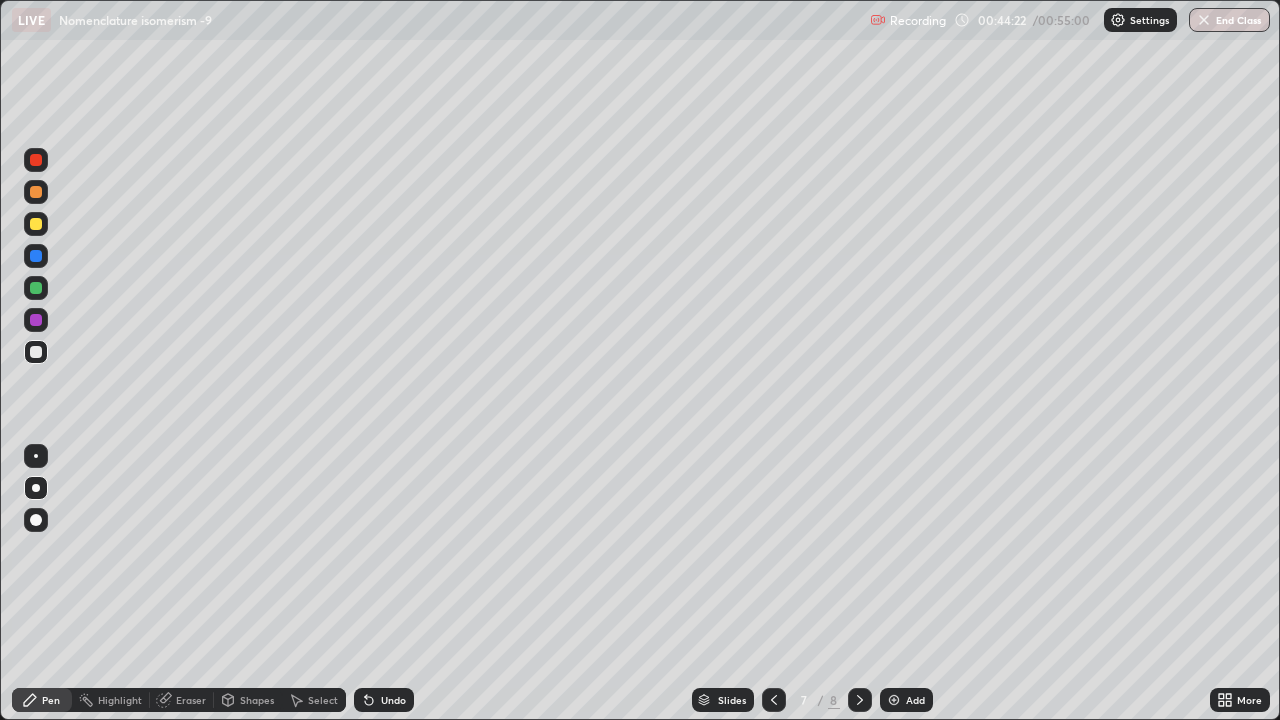 click 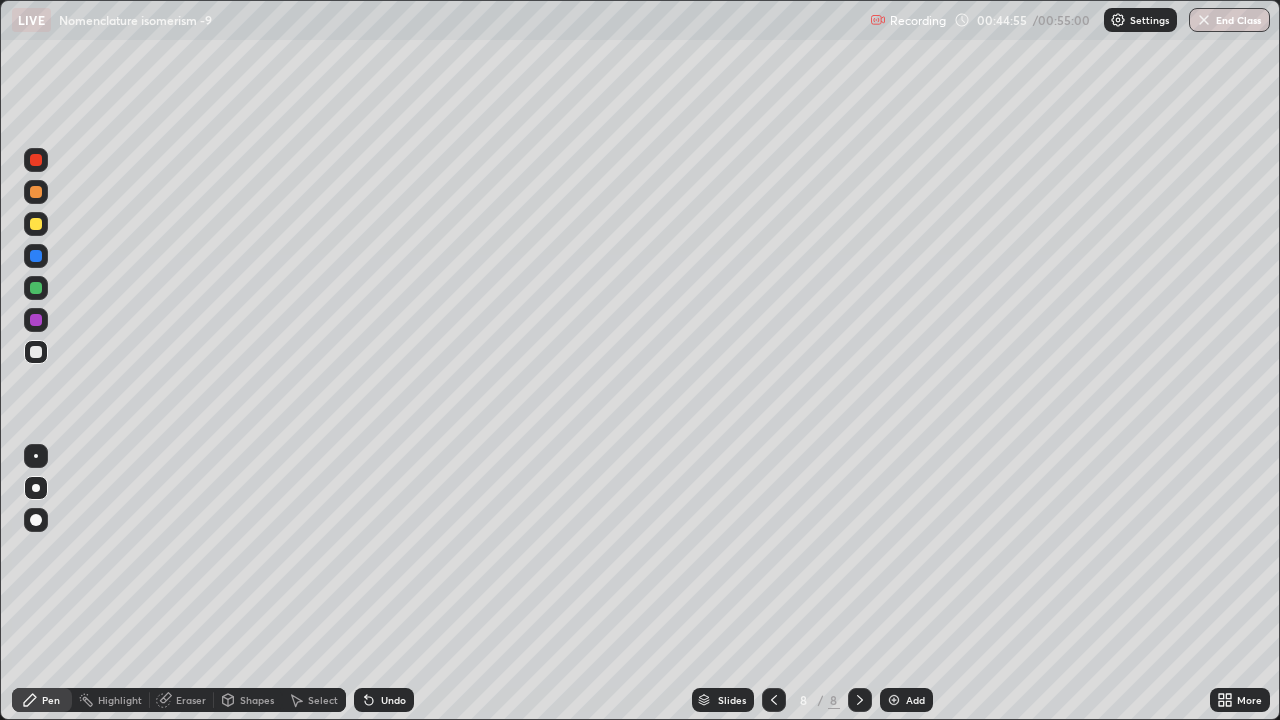 click 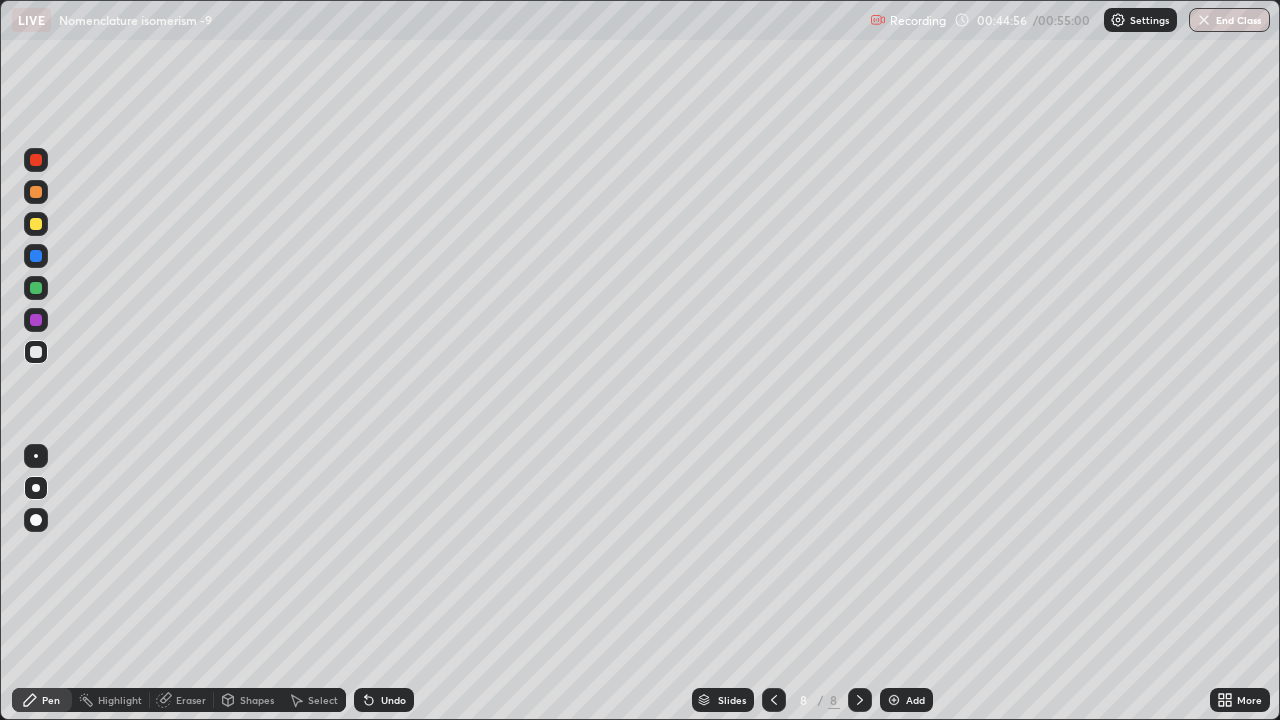 click at bounding box center [894, 700] 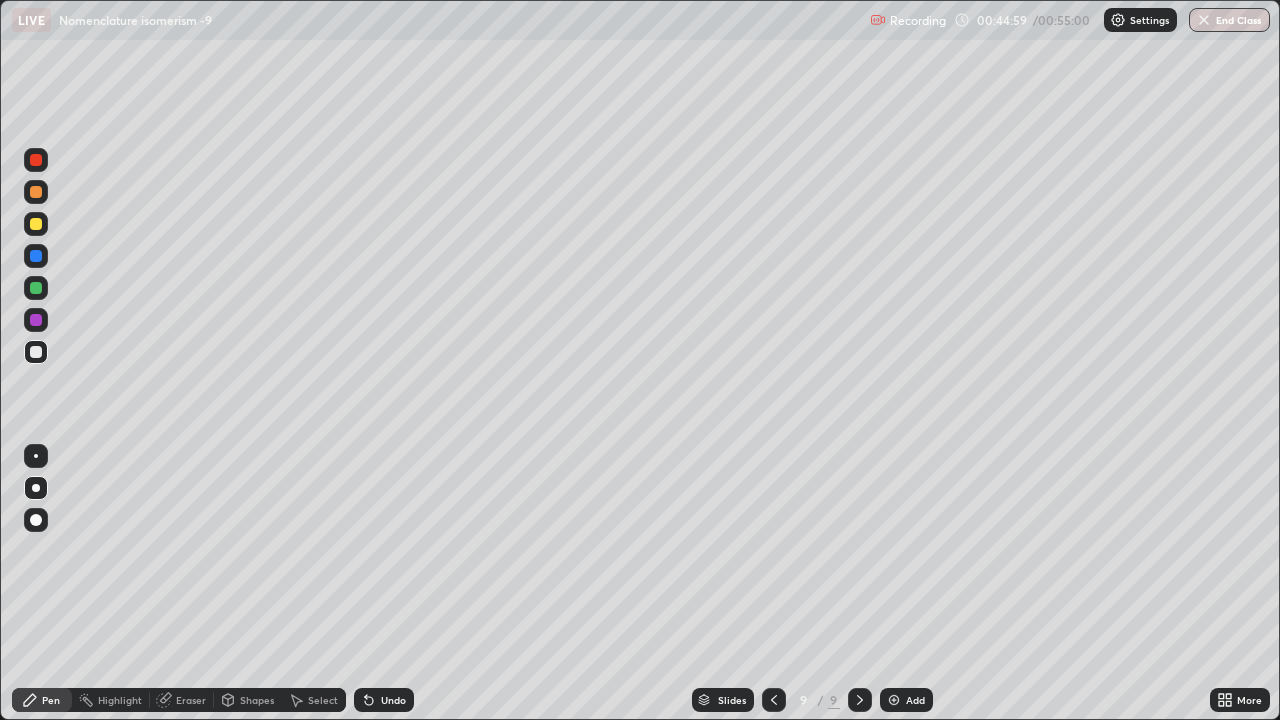 click at bounding box center [36, 520] 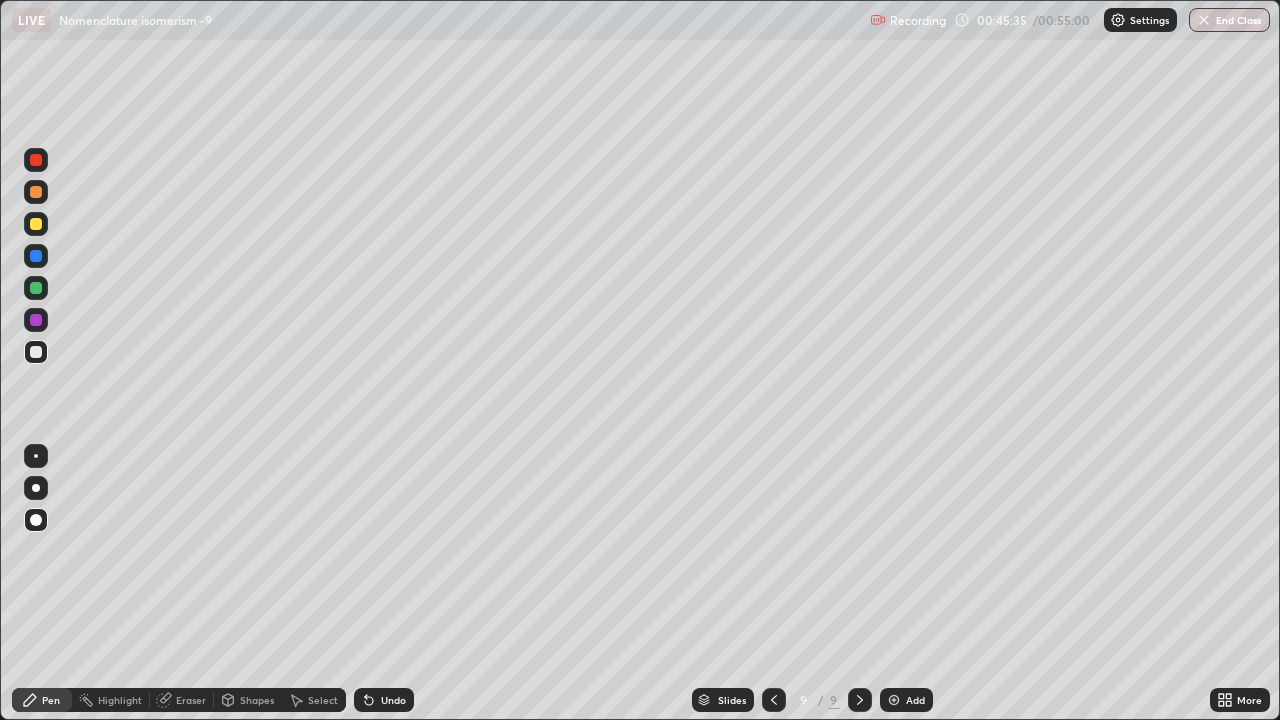 click at bounding box center [36, 488] 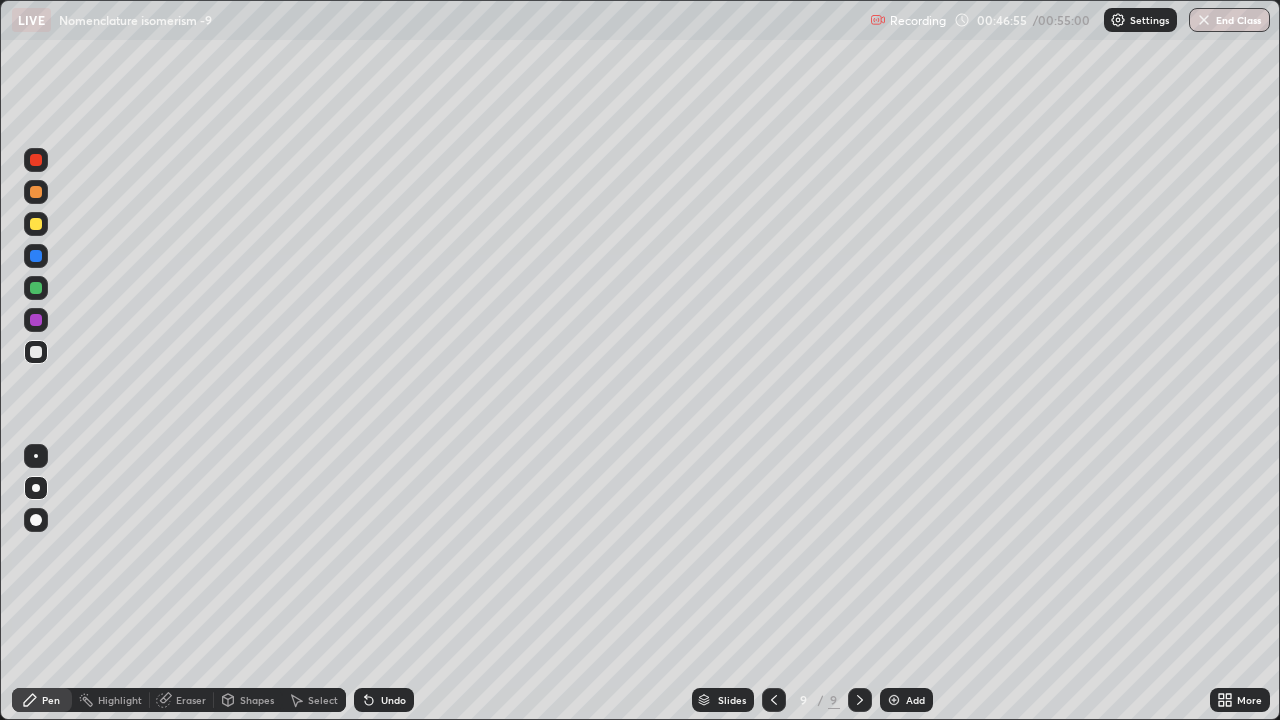 click at bounding box center (36, 224) 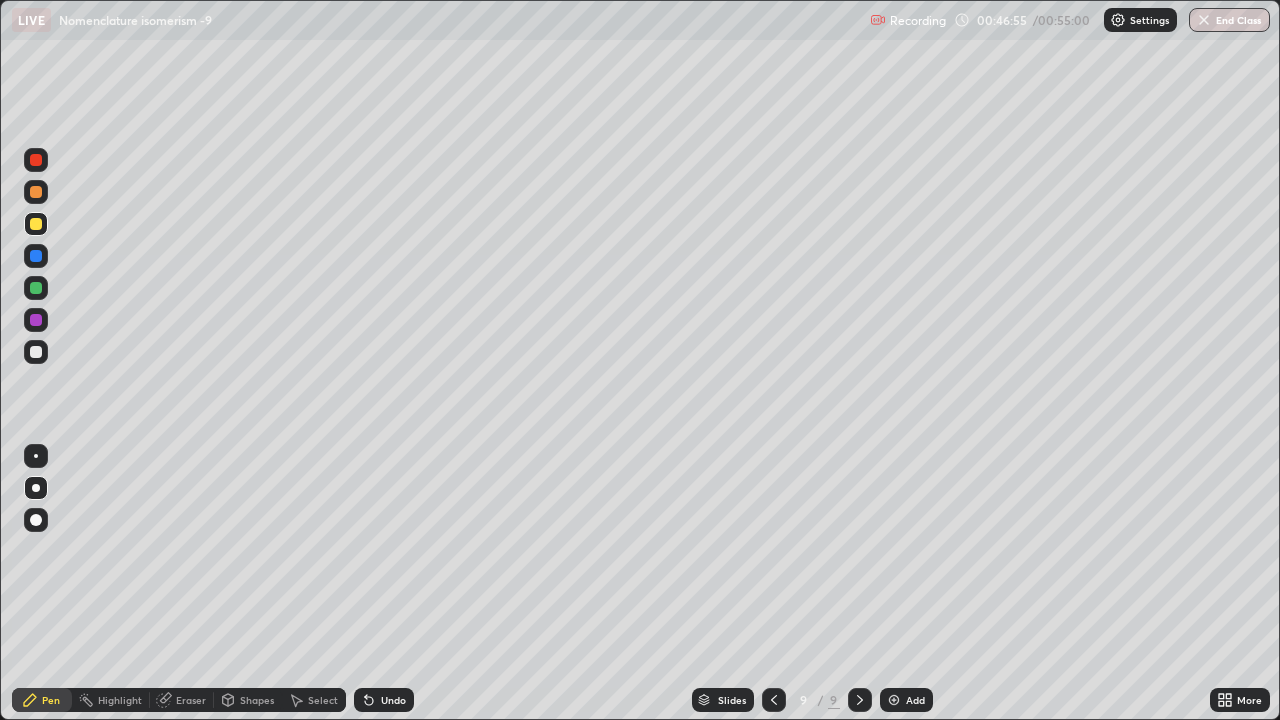 click at bounding box center (36, 520) 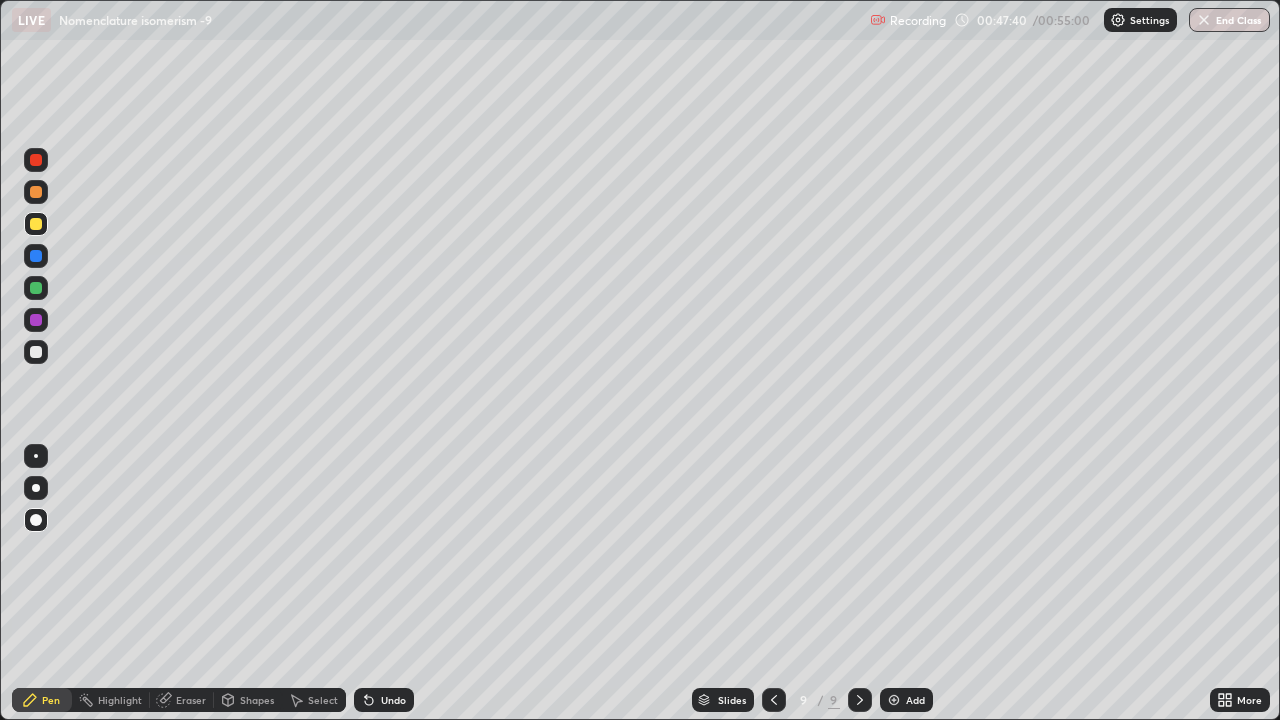 click at bounding box center [36, 352] 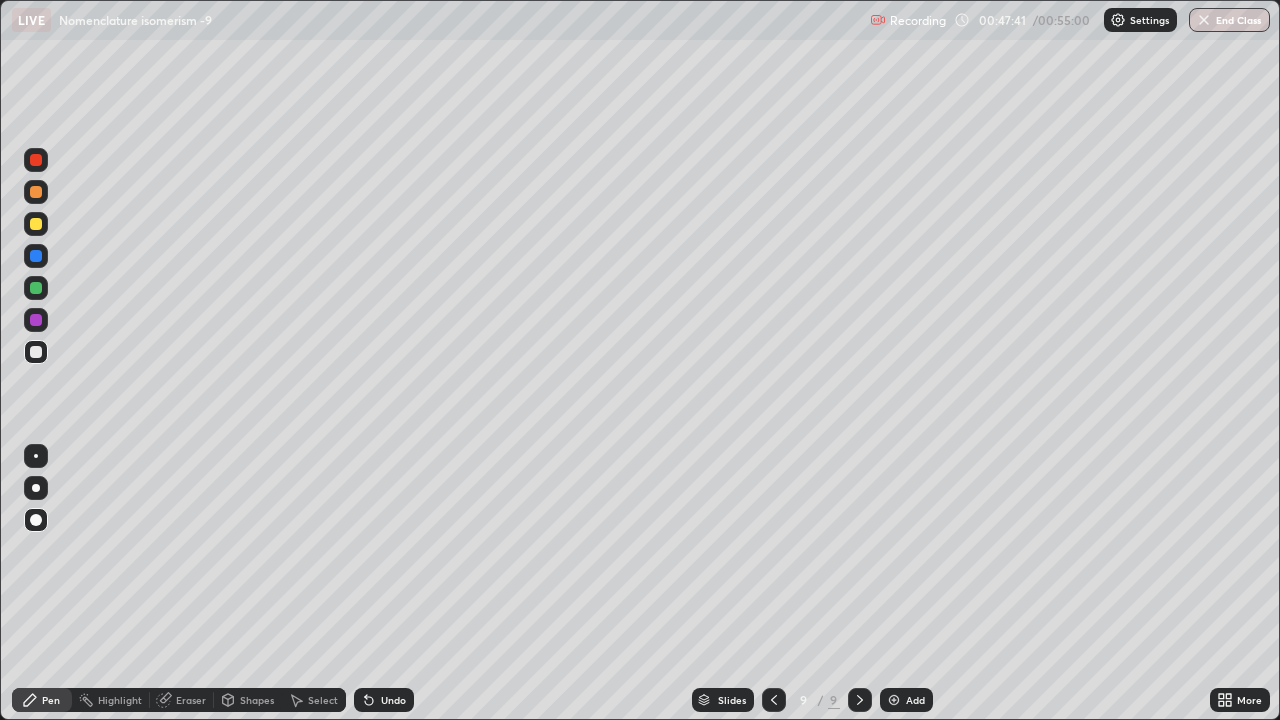 click at bounding box center (36, 456) 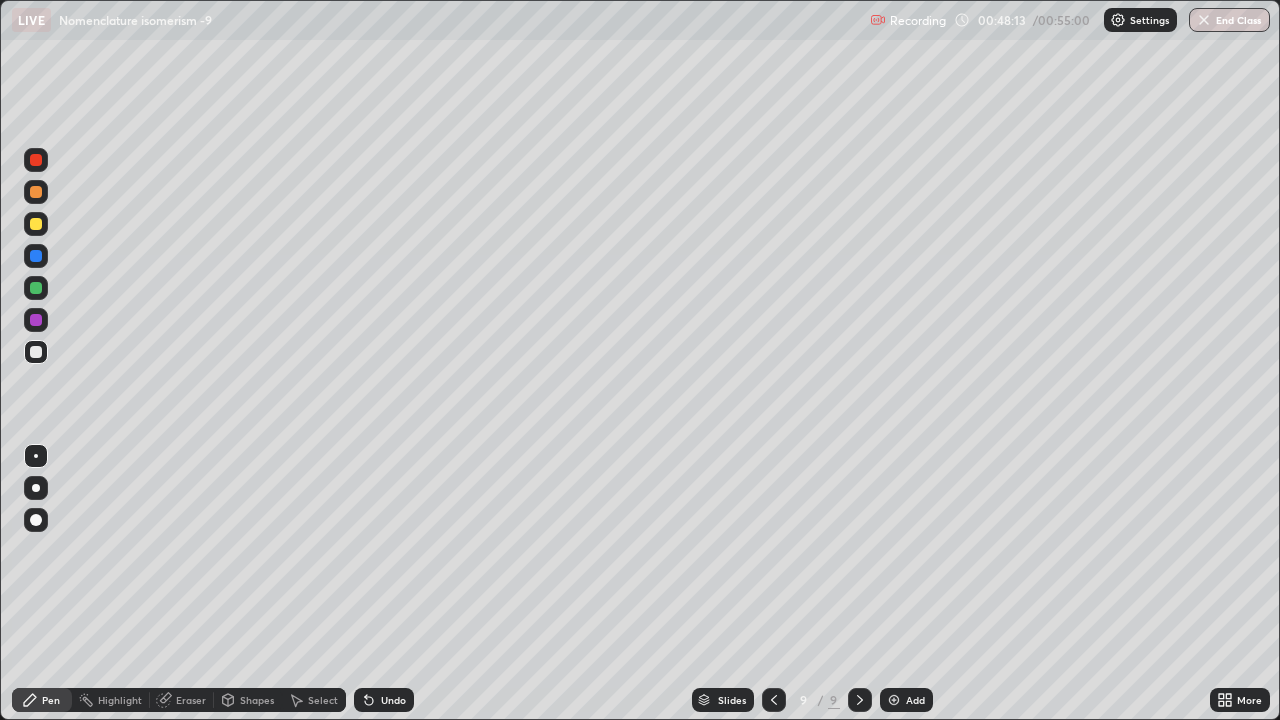 click at bounding box center (36, 488) 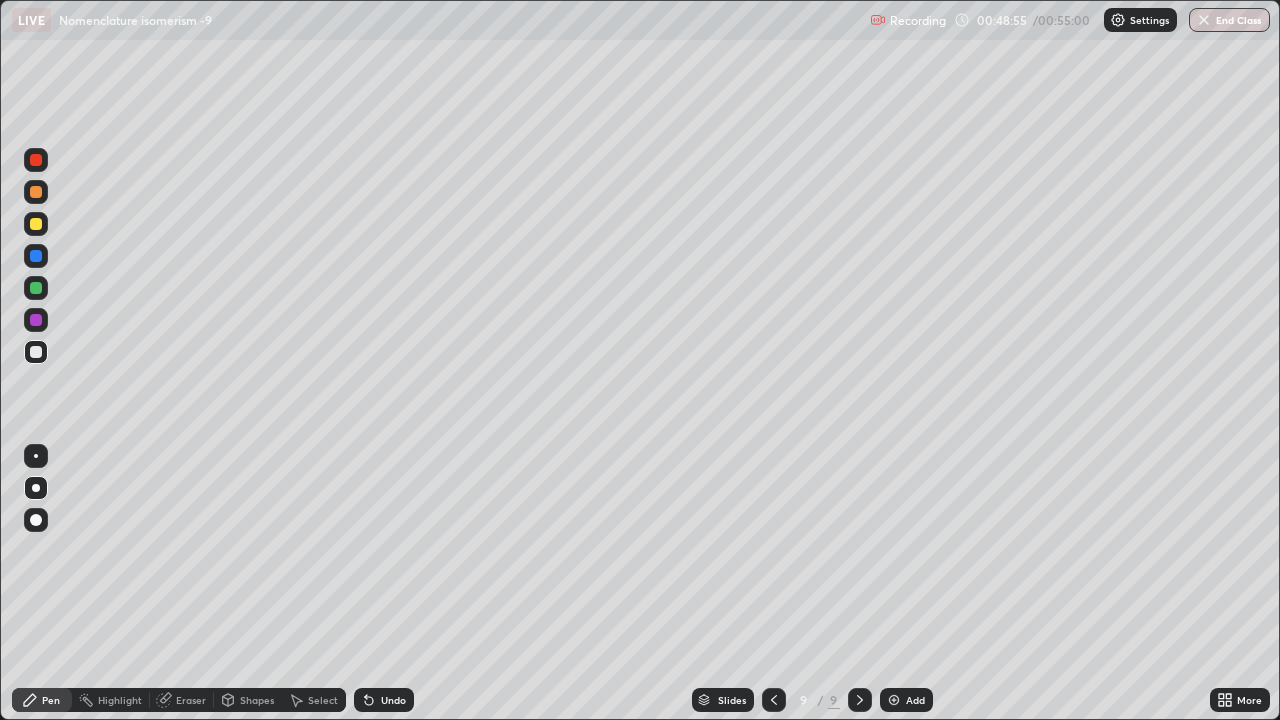 click 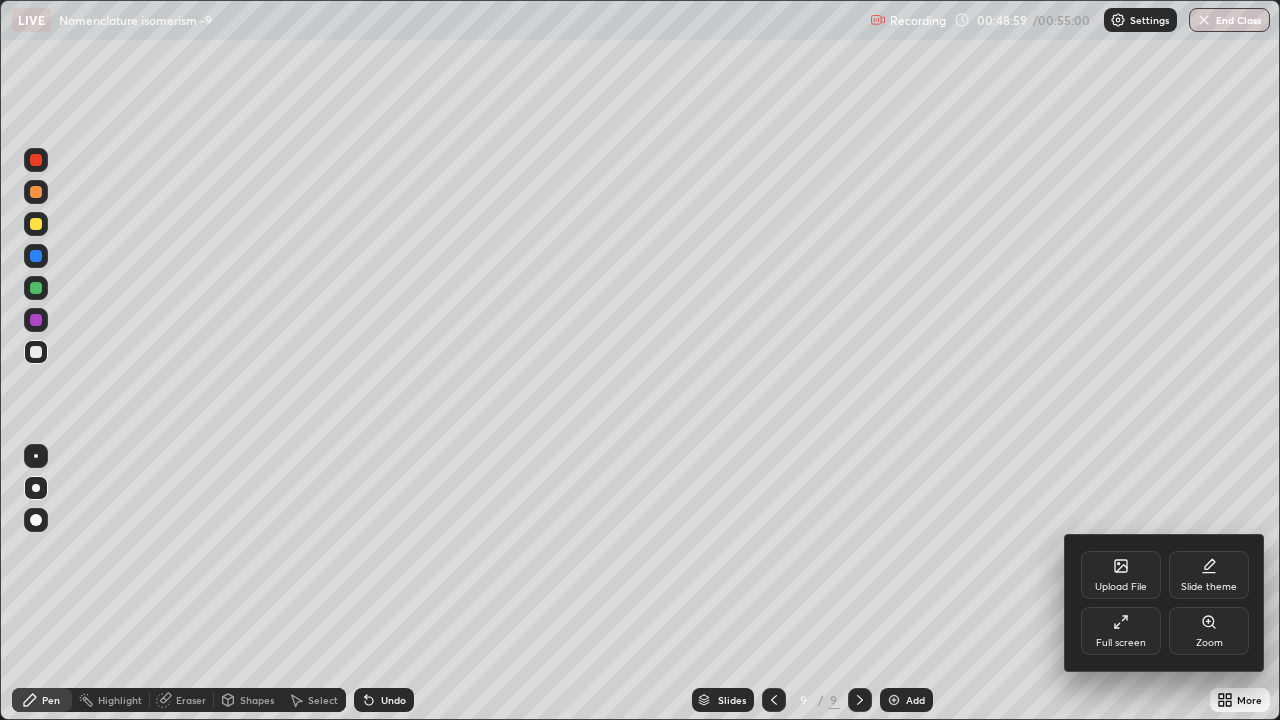 click at bounding box center [640, 360] 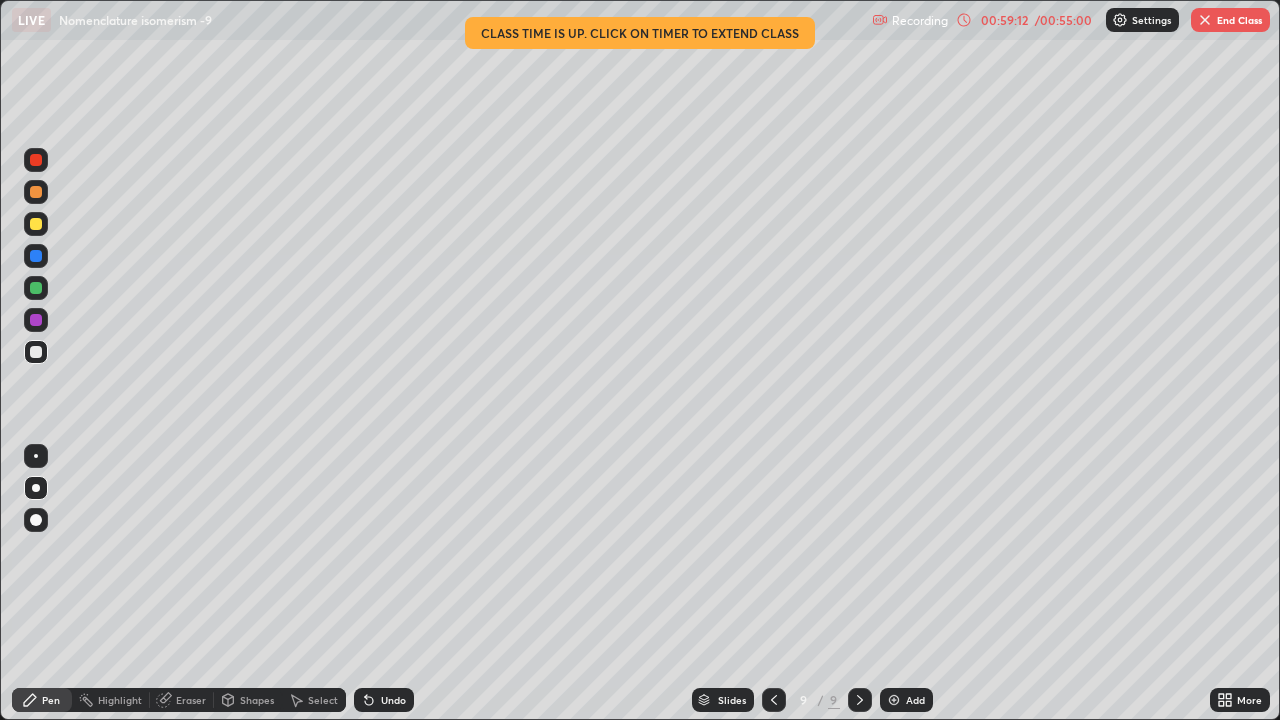 click on "End Class" at bounding box center (1230, 20) 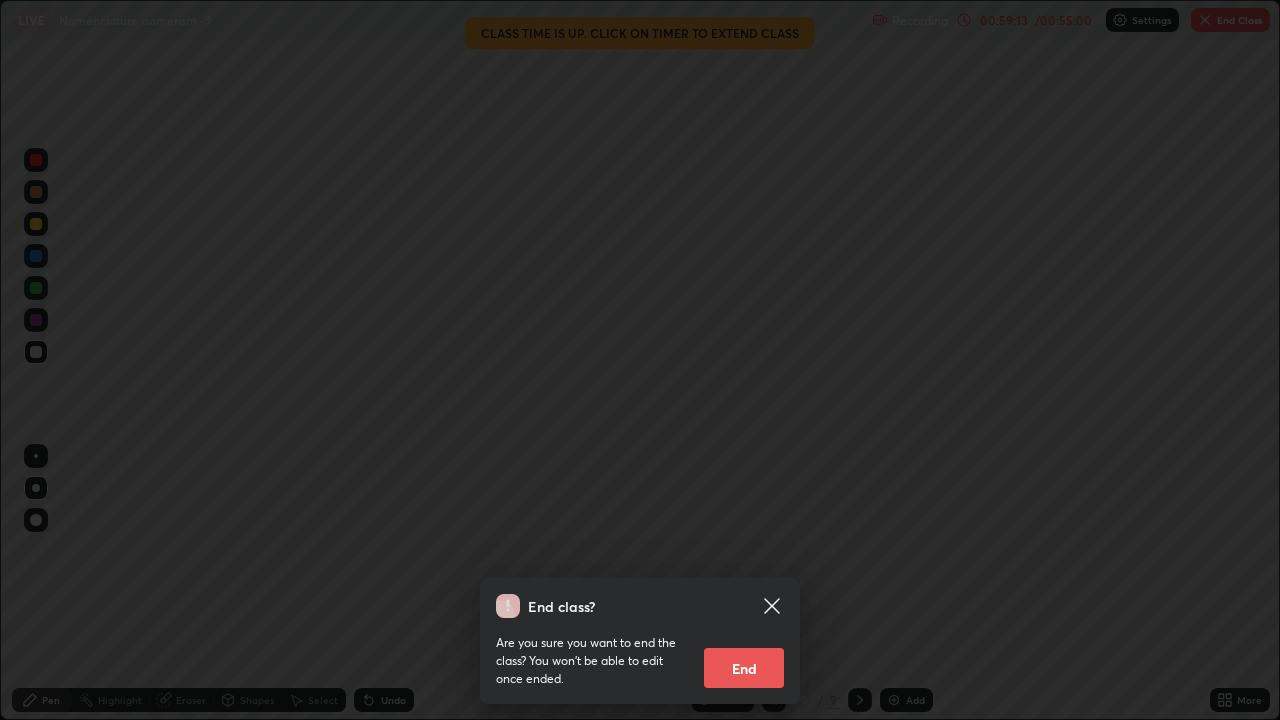click on "End" at bounding box center [744, 668] 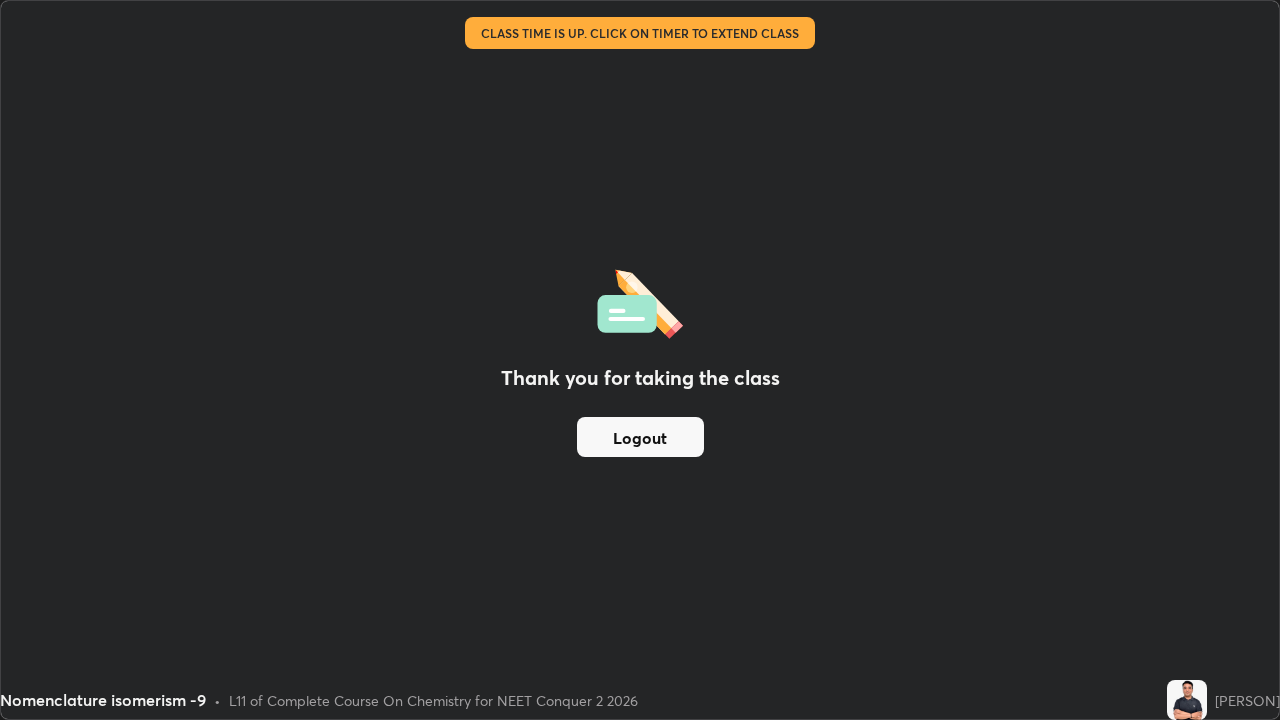 click on "Logout" at bounding box center [640, 437] 